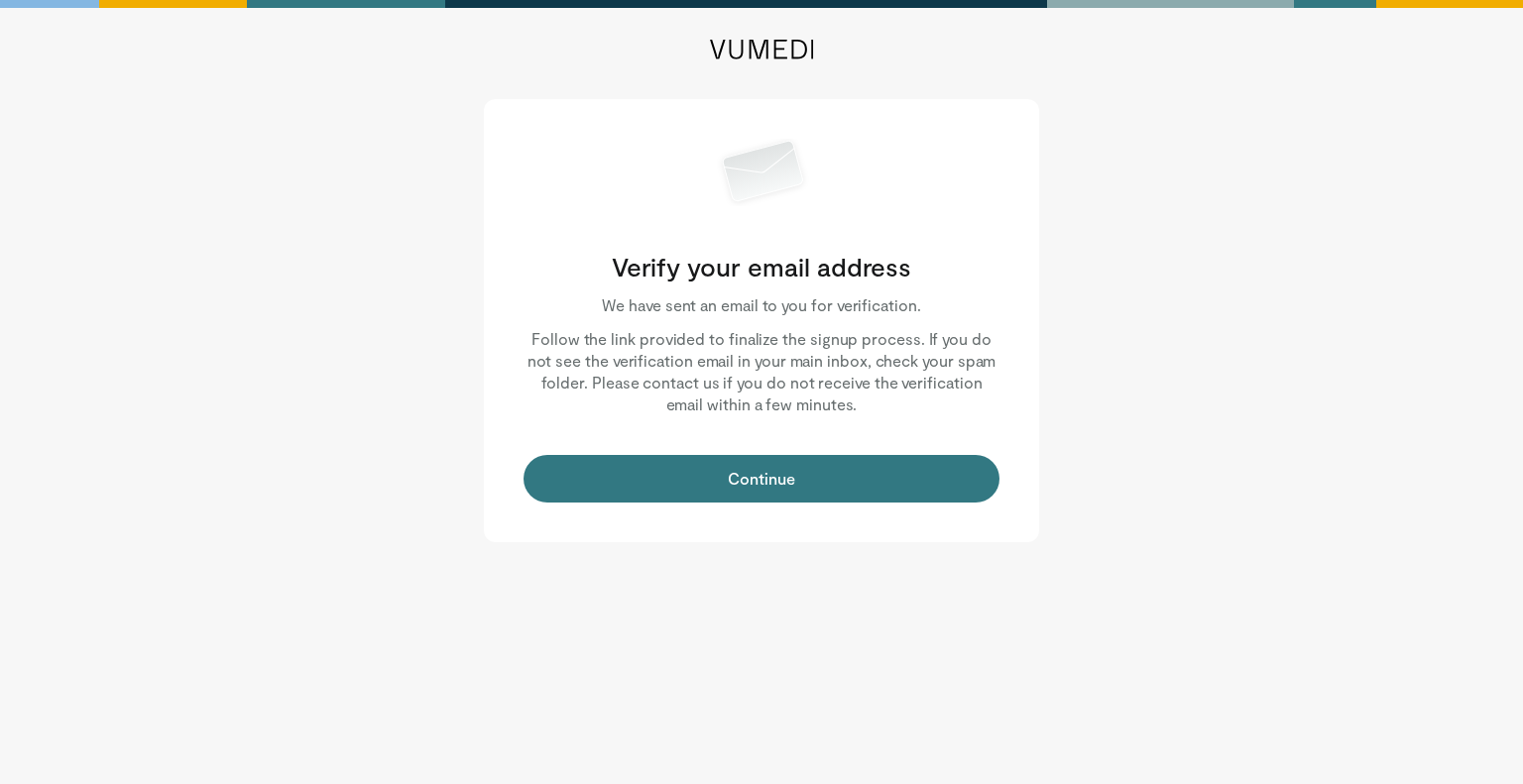 scroll, scrollTop: 0, scrollLeft: 0, axis: both 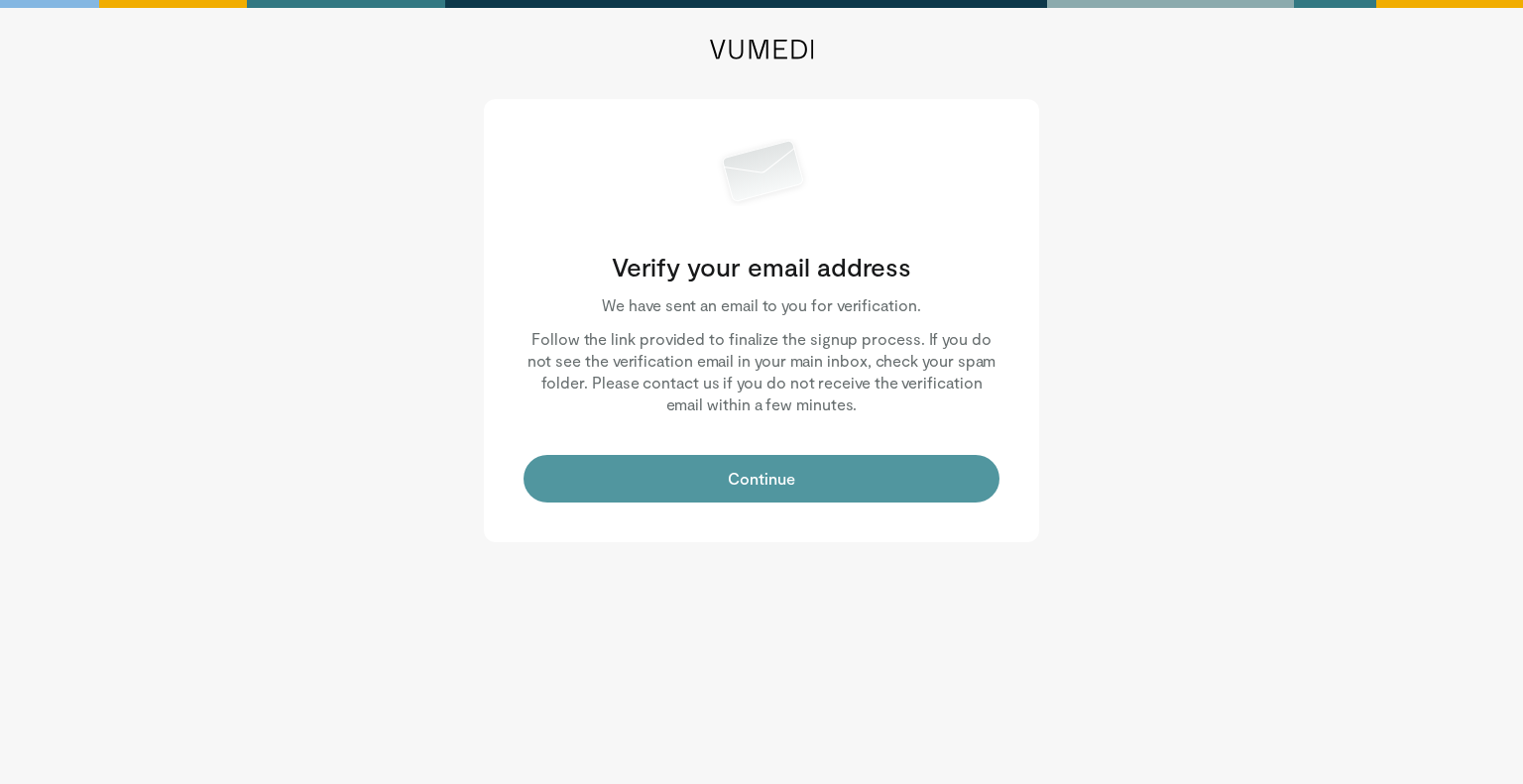 click on "Continue" at bounding box center [762, 479] 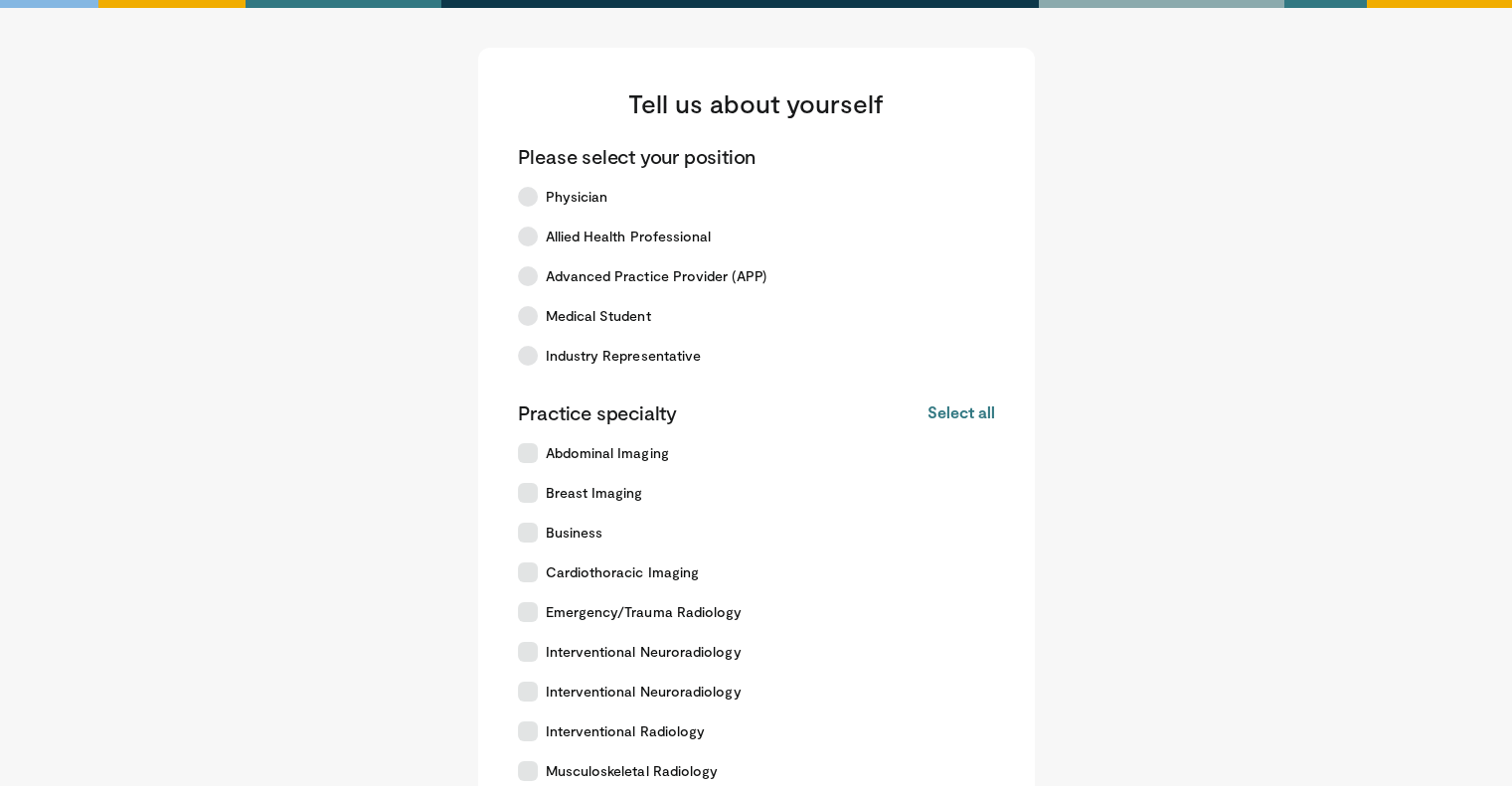 scroll, scrollTop: 444, scrollLeft: 0, axis: vertical 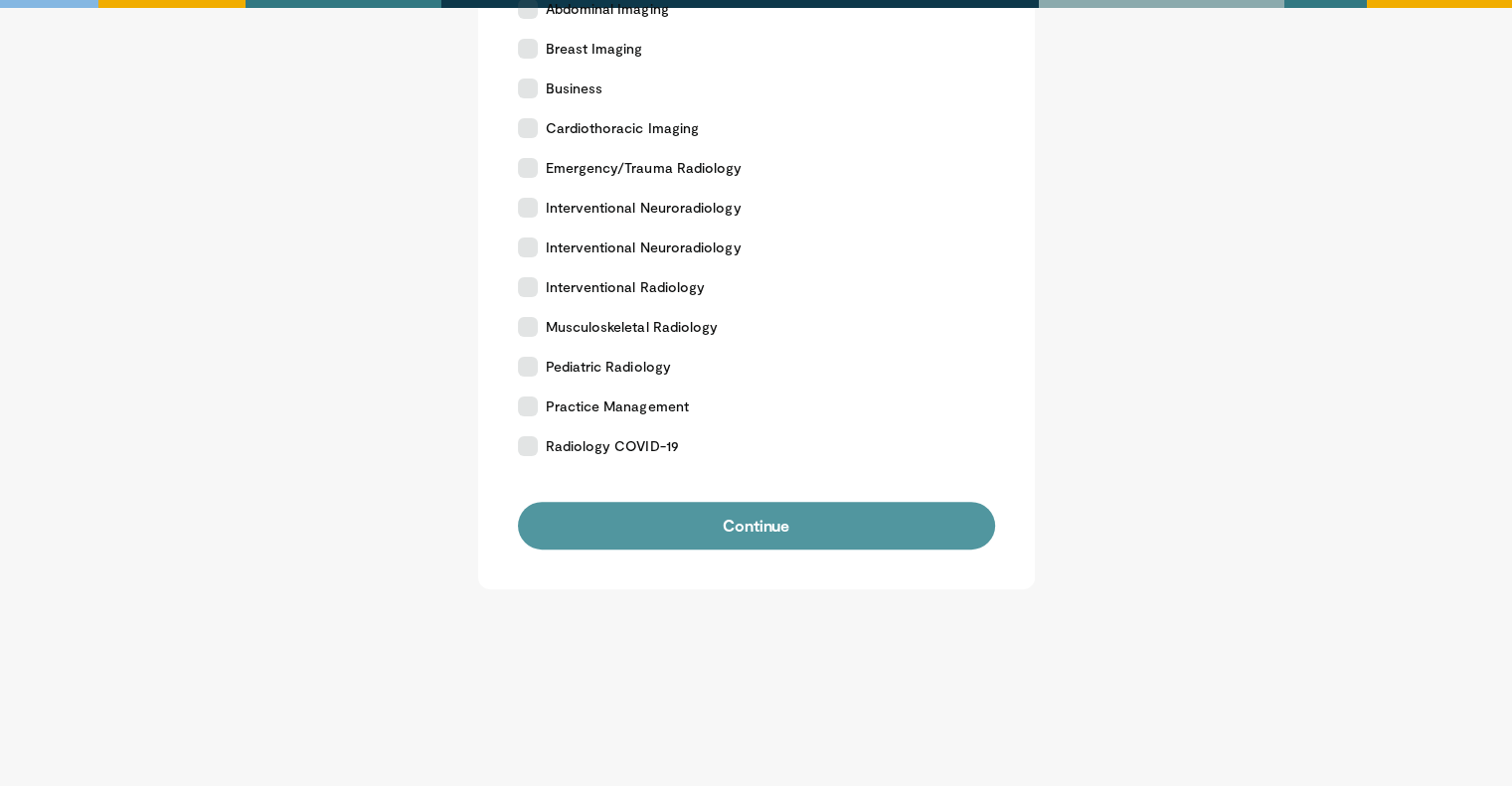 click on "Continue" at bounding box center (756, 526) 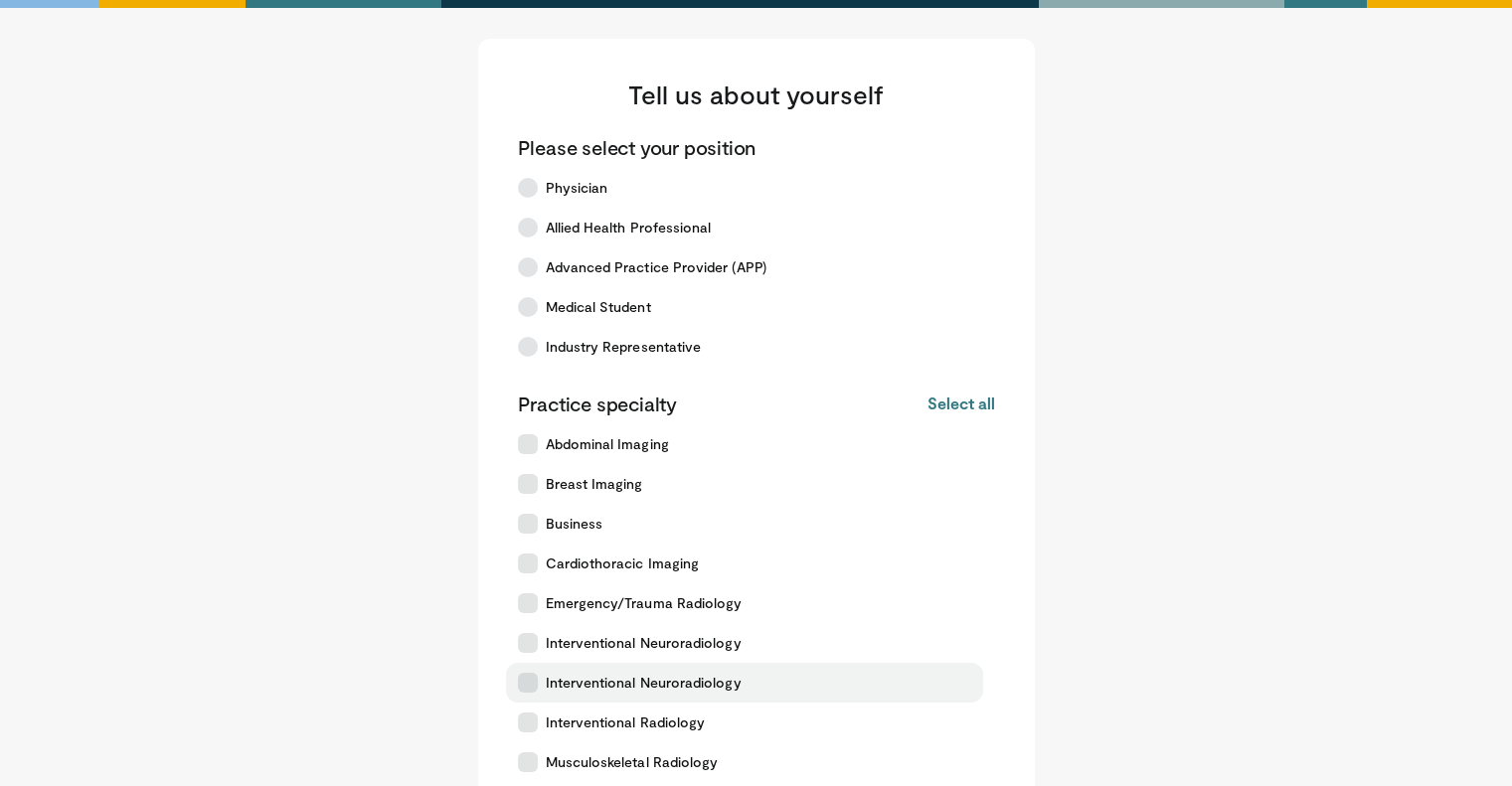 scroll, scrollTop: 0, scrollLeft: 0, axis: both 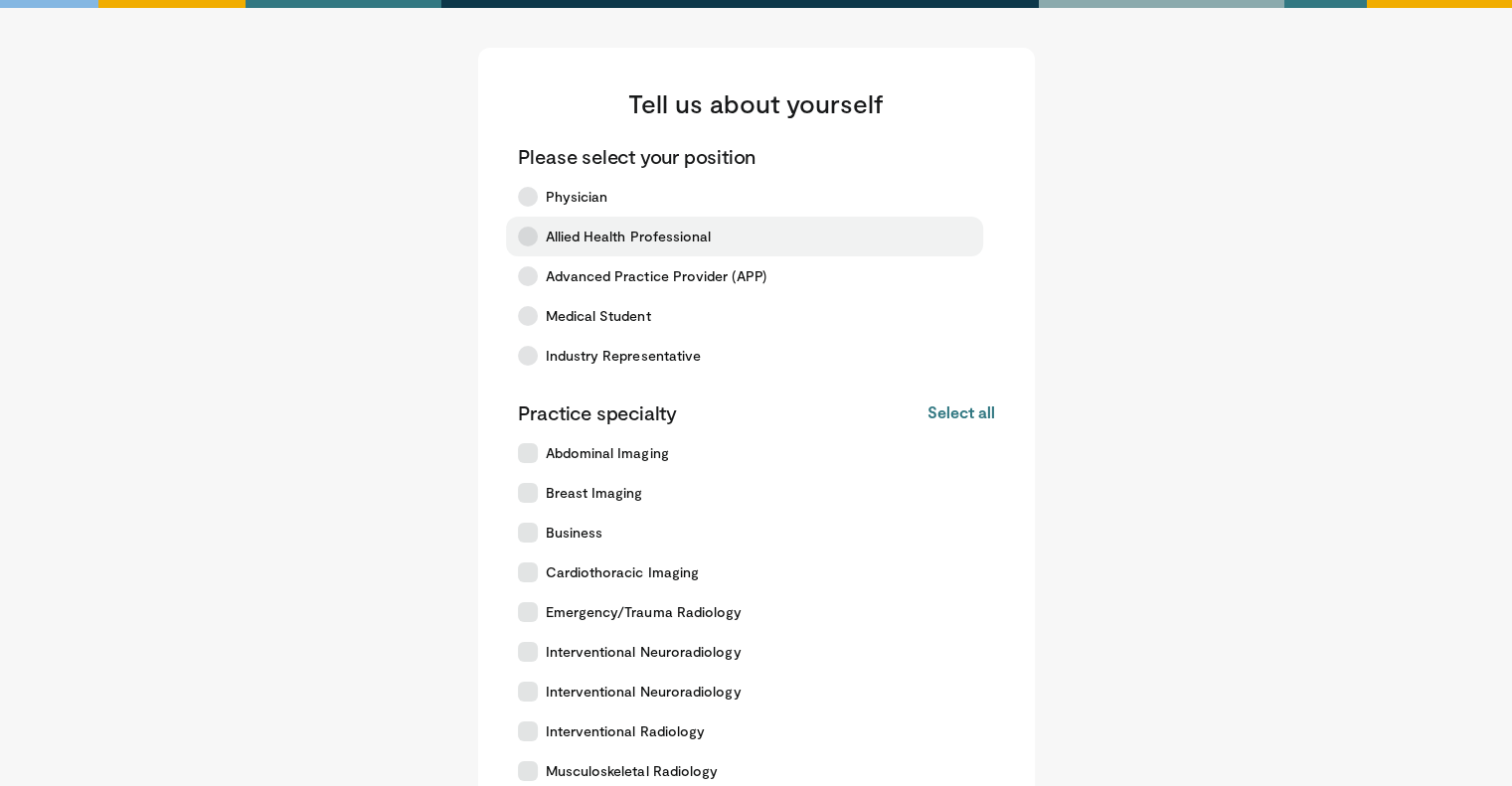click at bounding box center [528, 236] 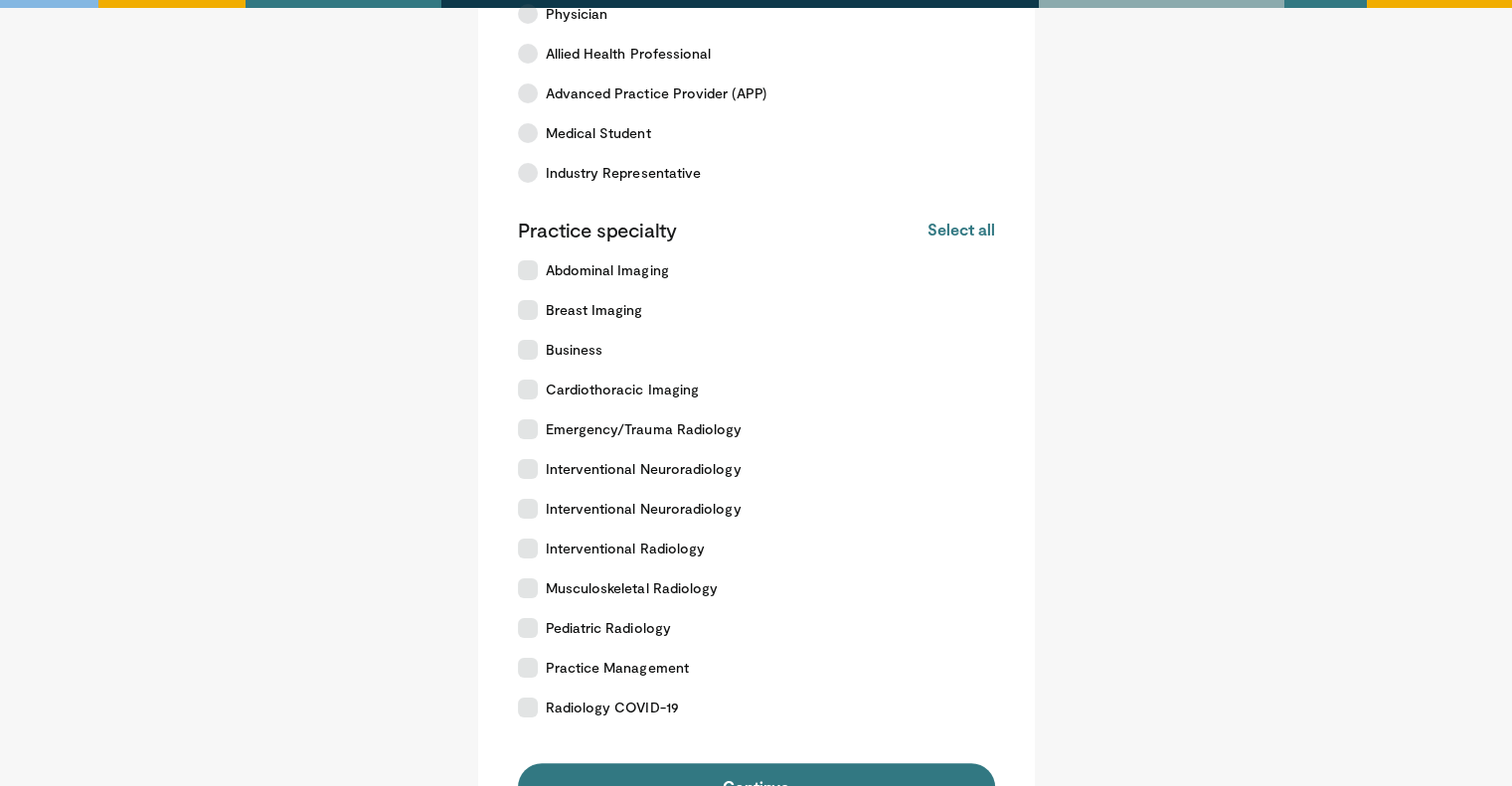 scroll, scrollTop: 444, scrollLeft: 0, axis: vertical 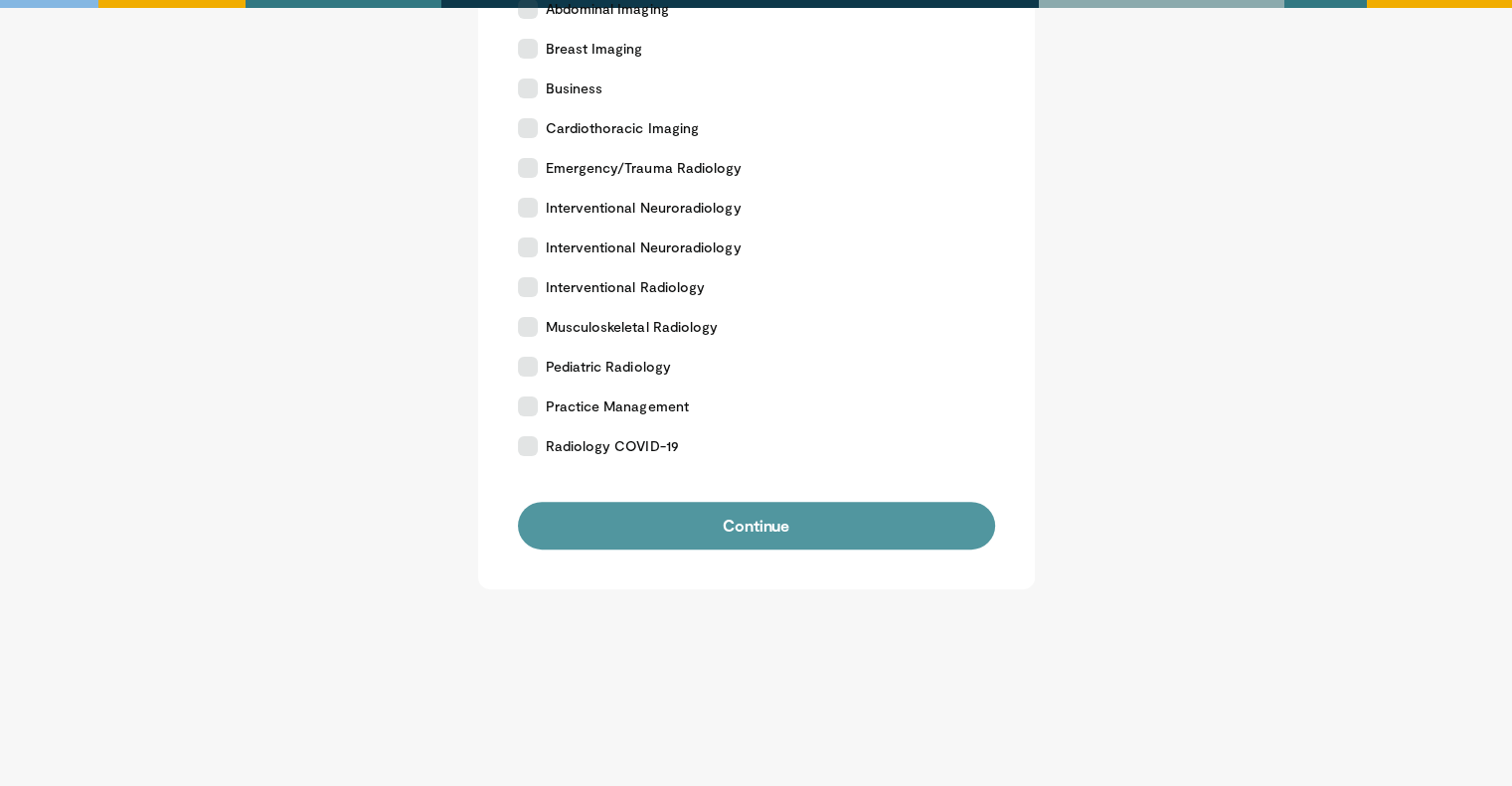 click on "Continue" at bounding box center [756, 526] 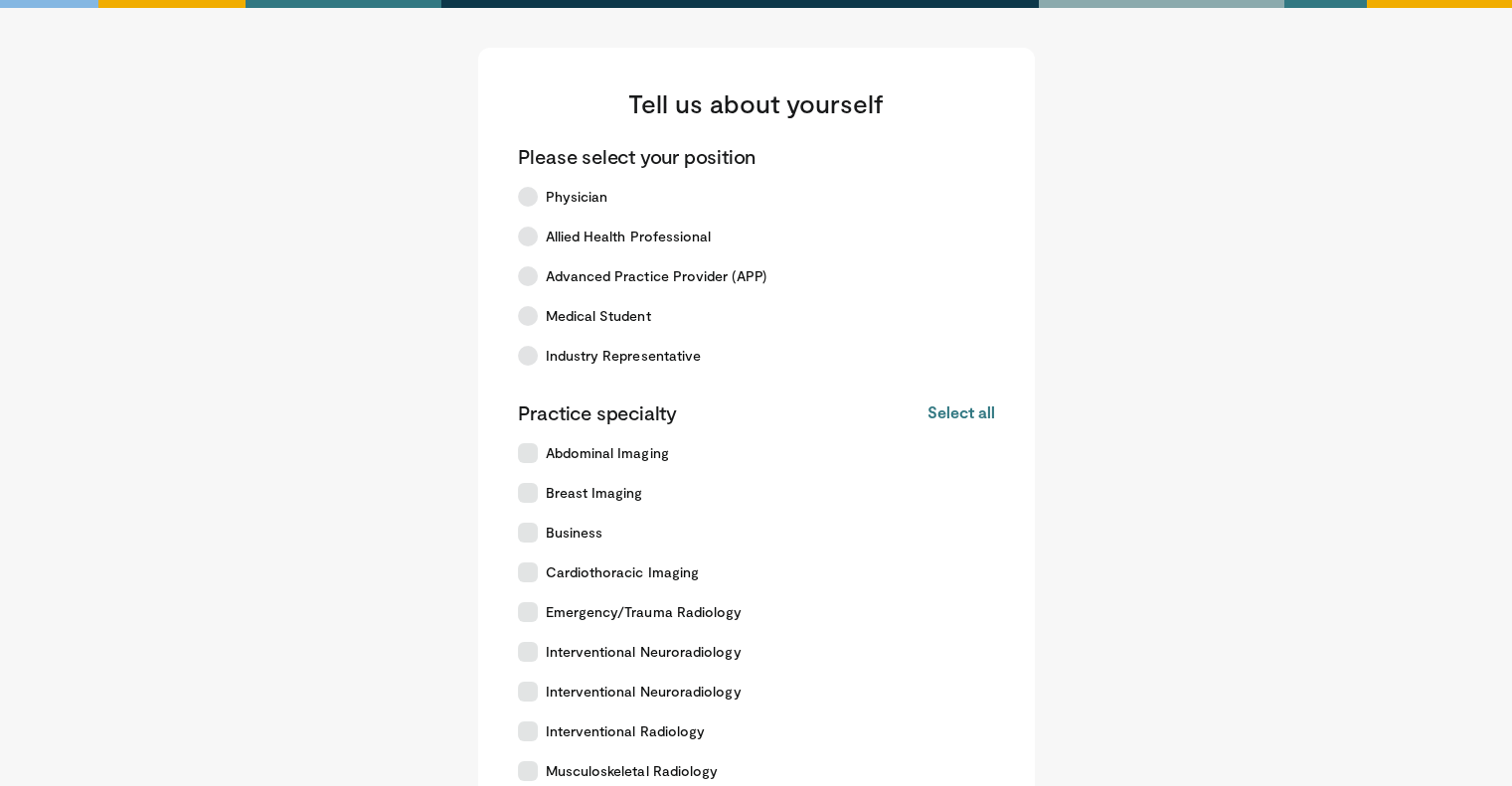 scroll, scrollTop: 444, scrollLeft: 0, axis: vertical 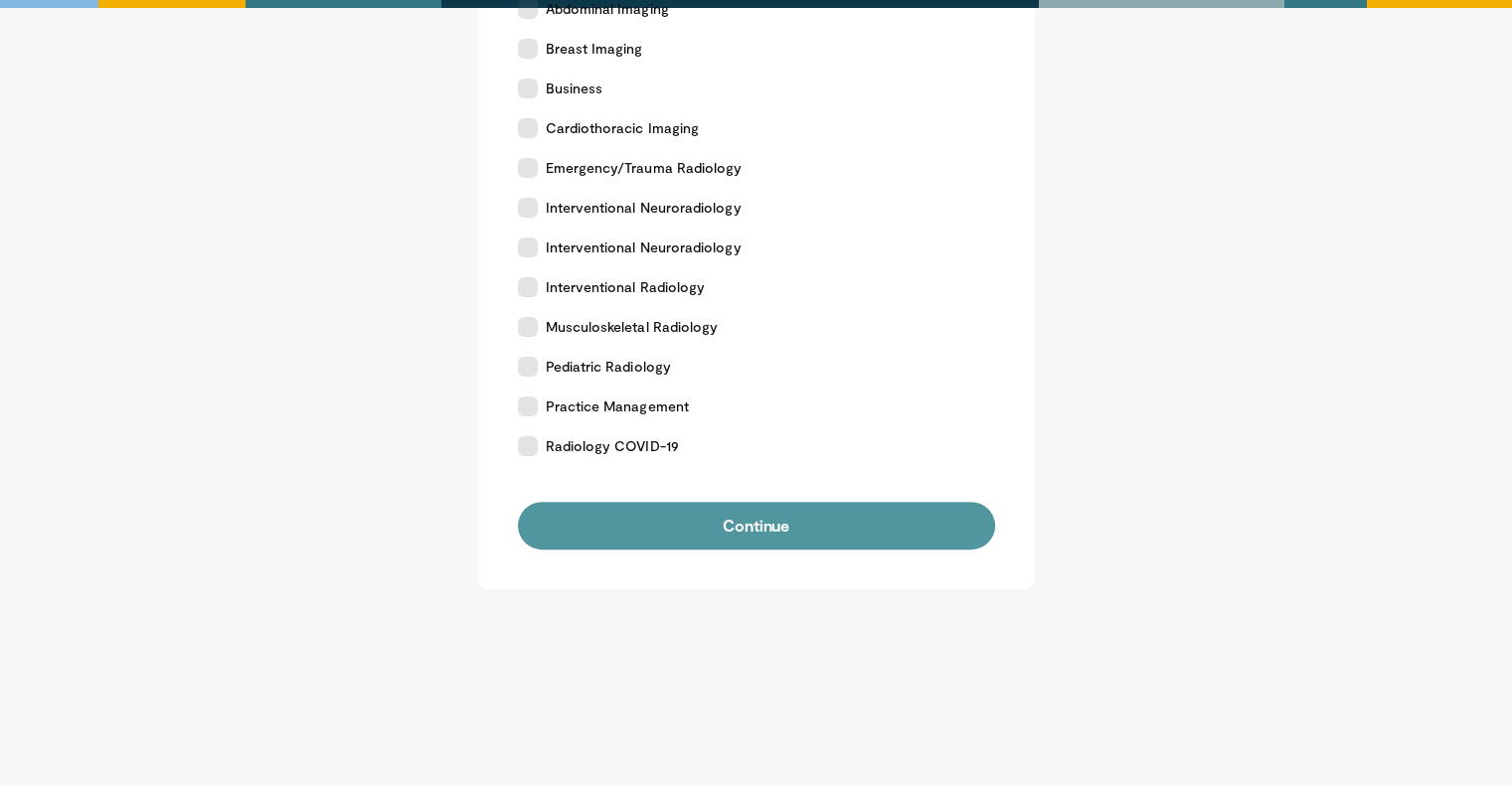 click on "Continue" at bounding box center [756, 526] 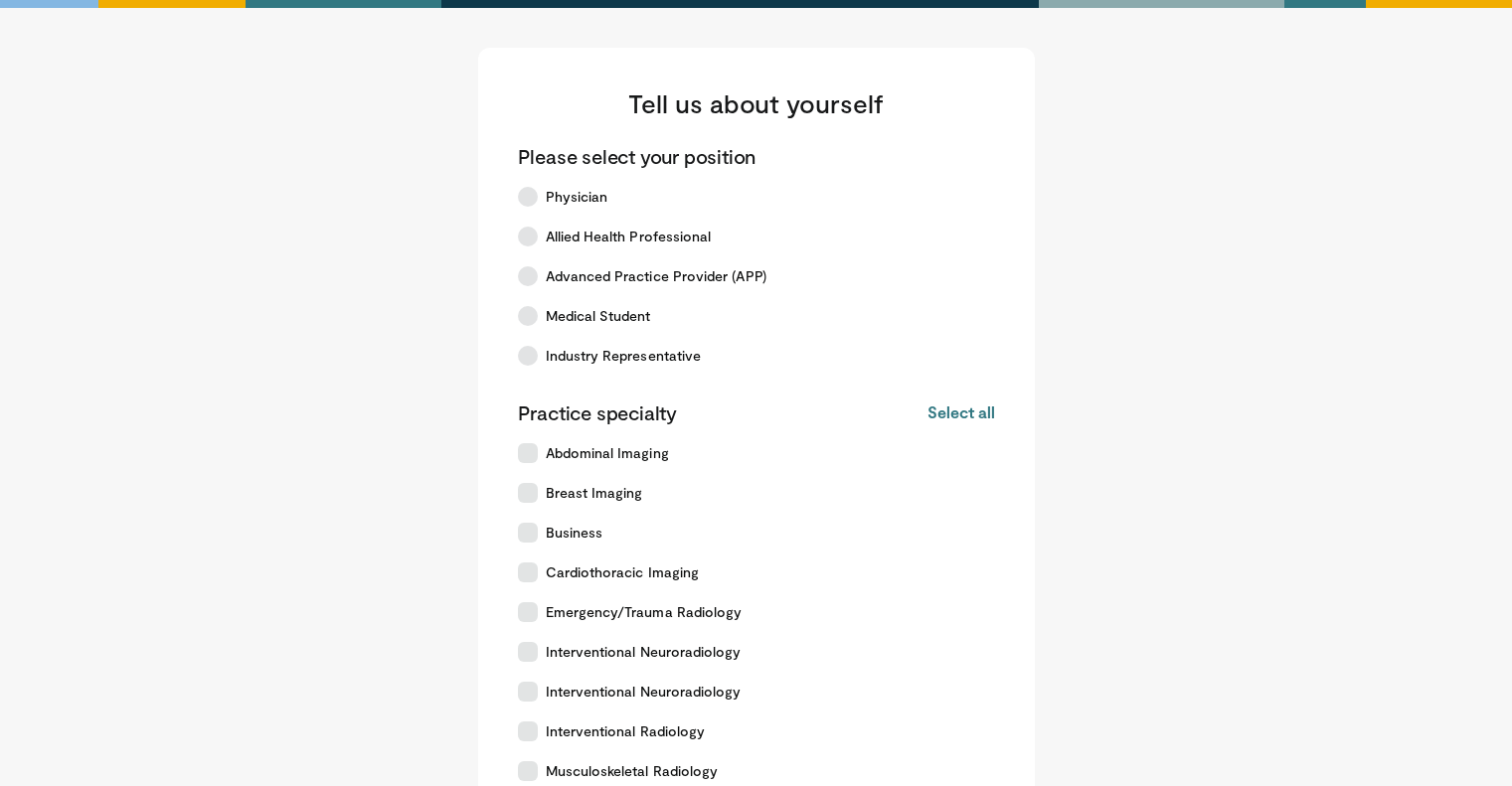 scroll, scrollTop: 0, scrollLeft: 0, axis: both 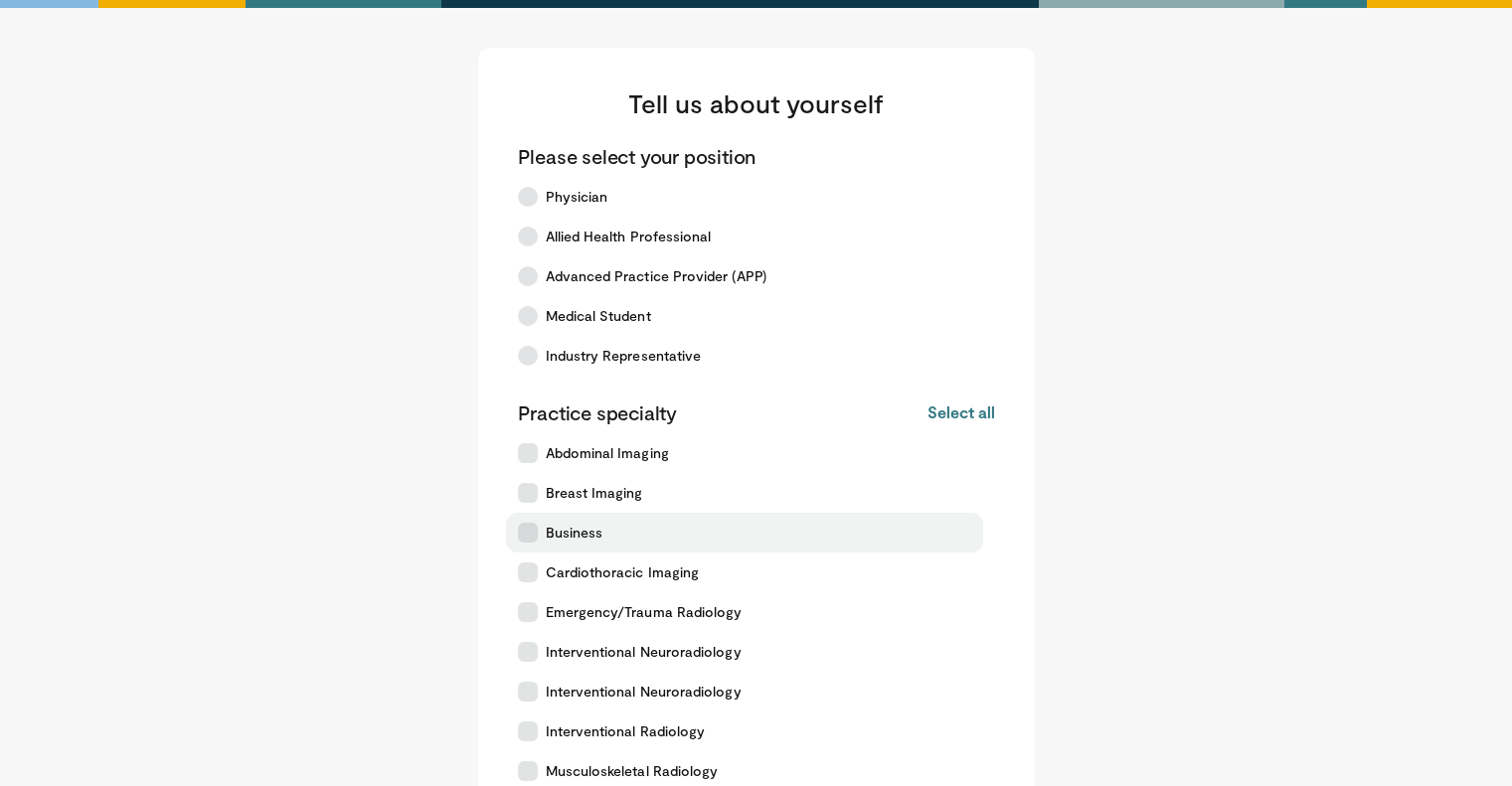click on "Business" at bounding box center (745, 533) 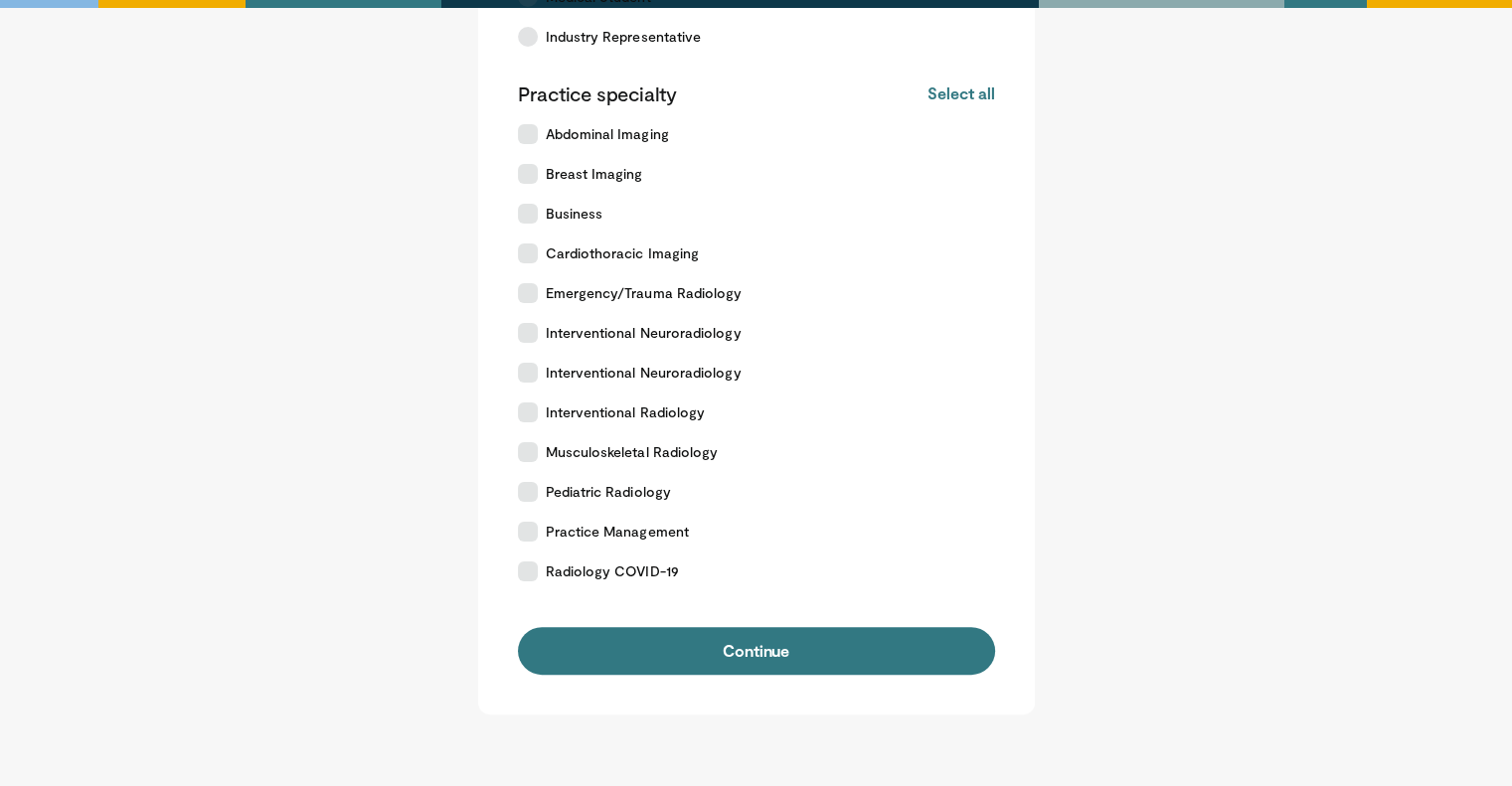 scroll, scrollTop: 444, scrollLeft: 0, axis: vertical 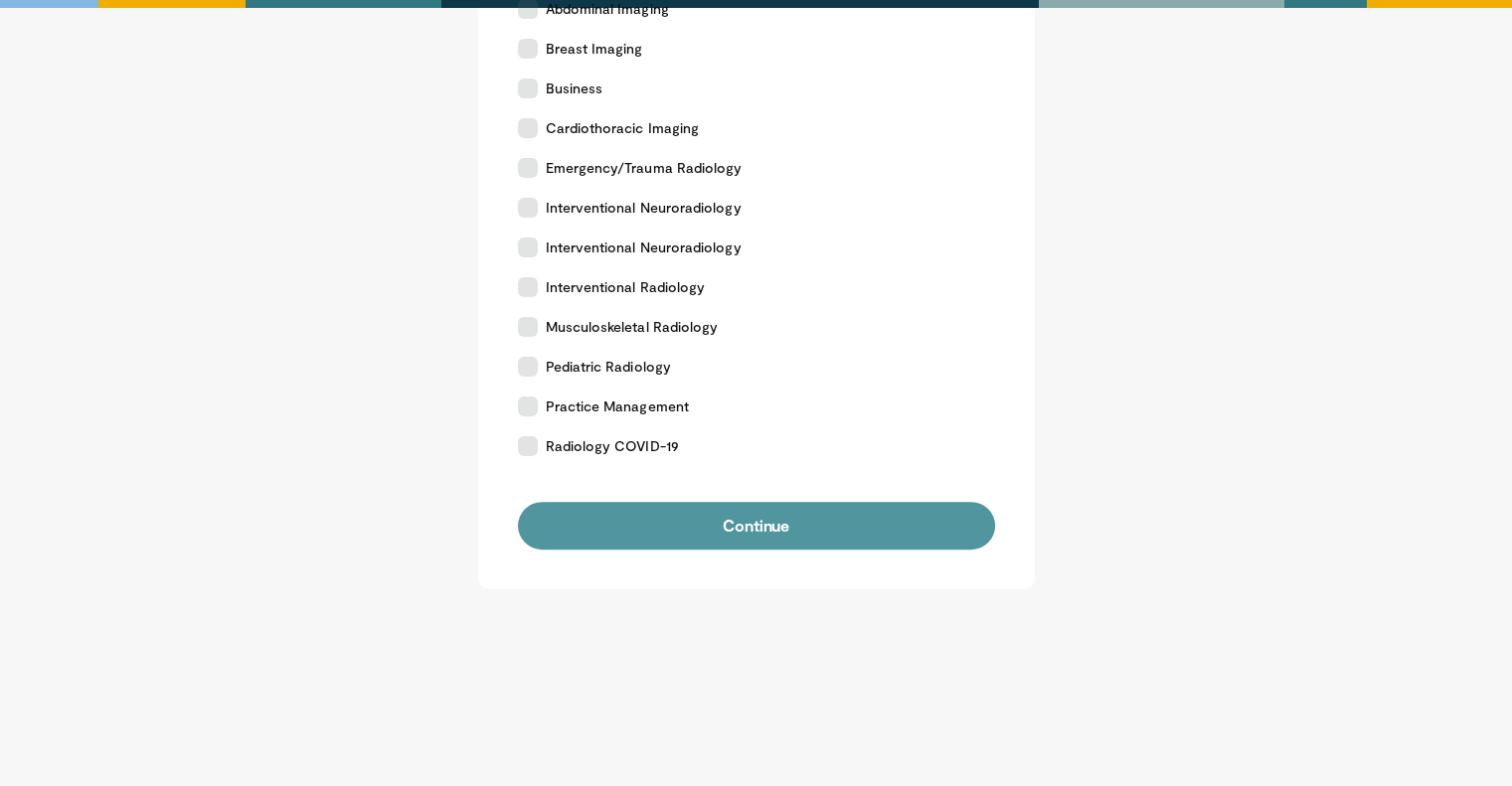 click on "Continue" at bounding box center (756, 526) 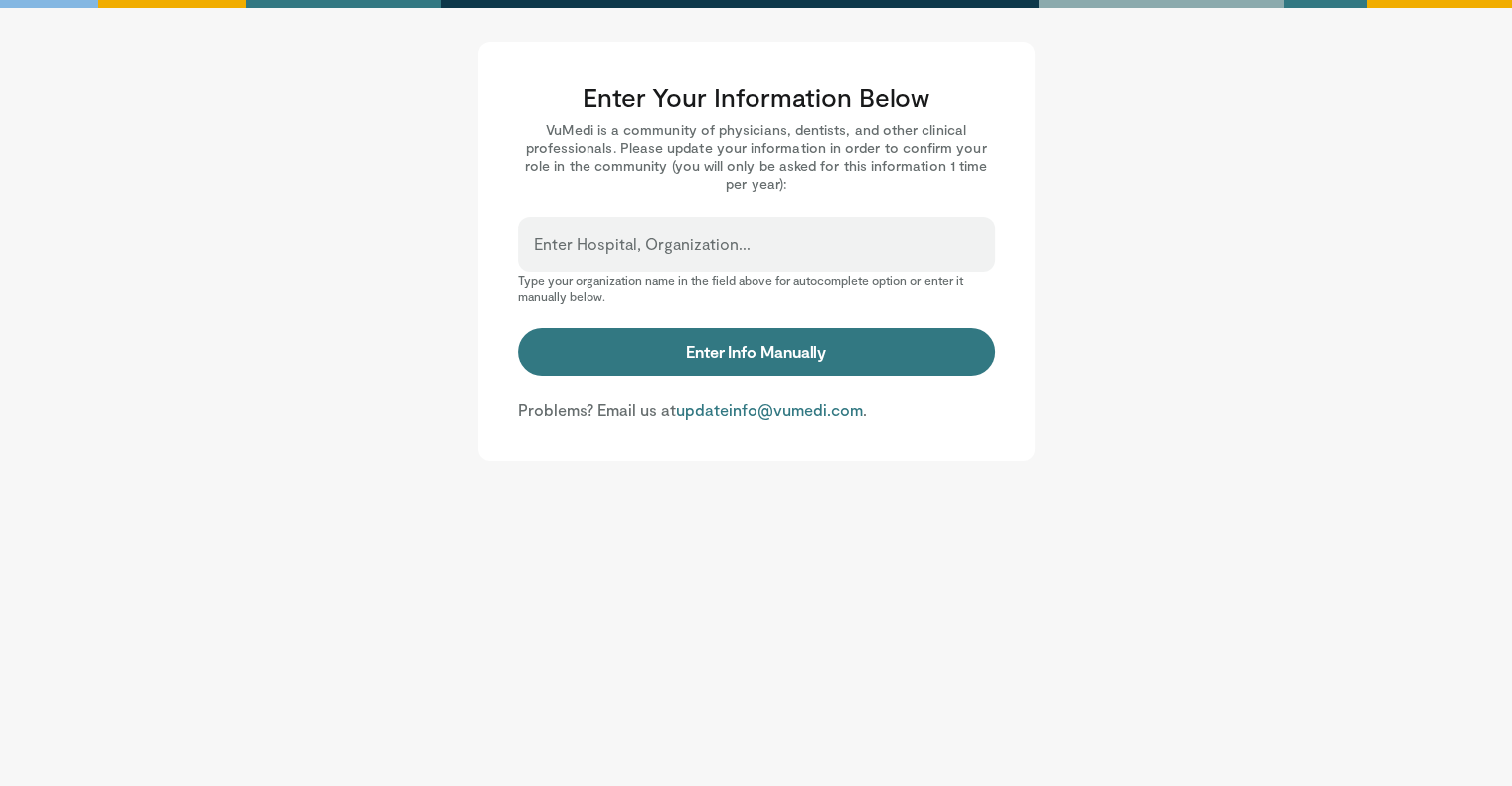 scroll, scrollTop: 4, scrollLeft: 0, axis: vertical 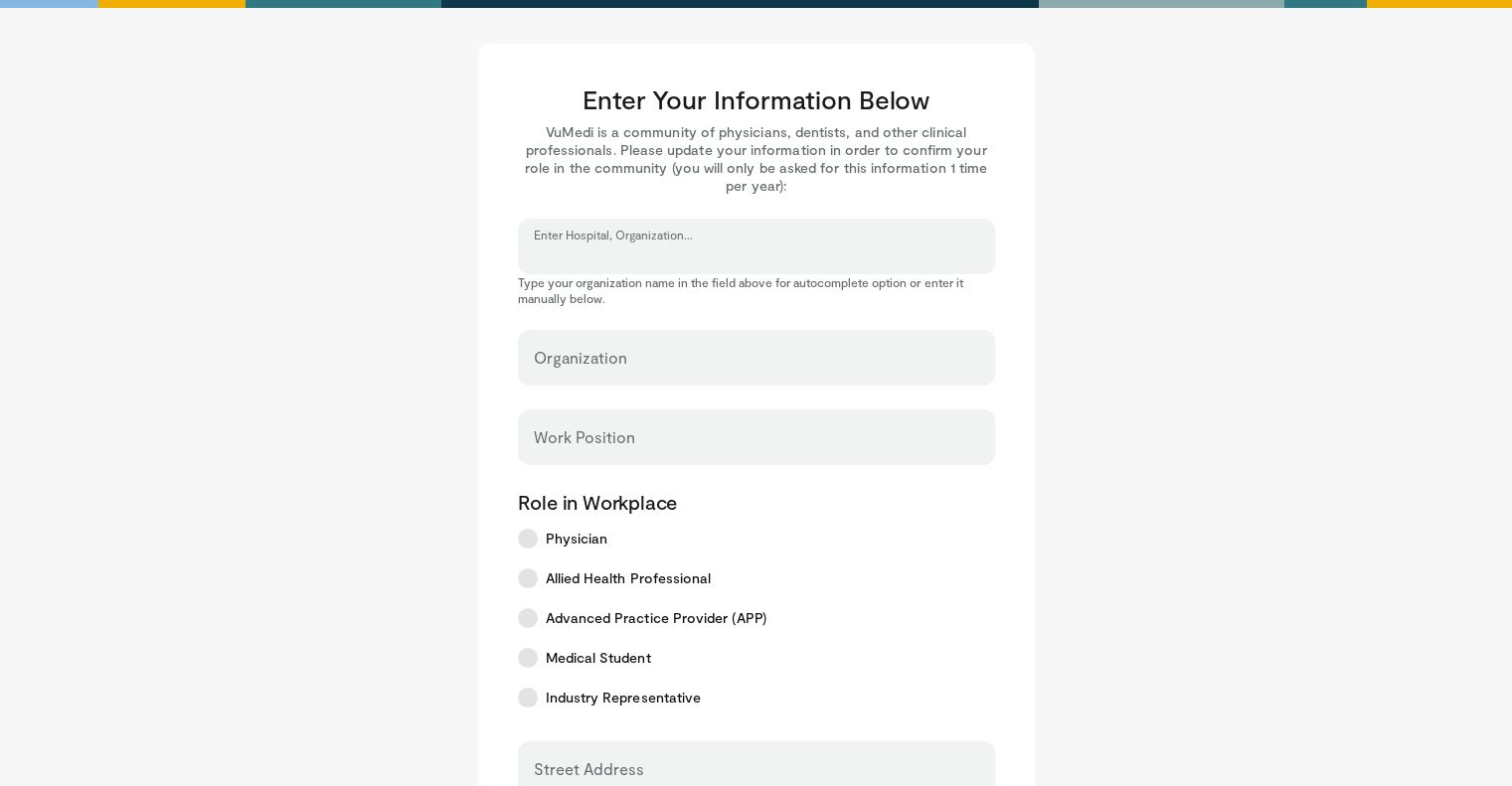 click on "Enter Hospital, Organization..." at bounding box center [756, 255] 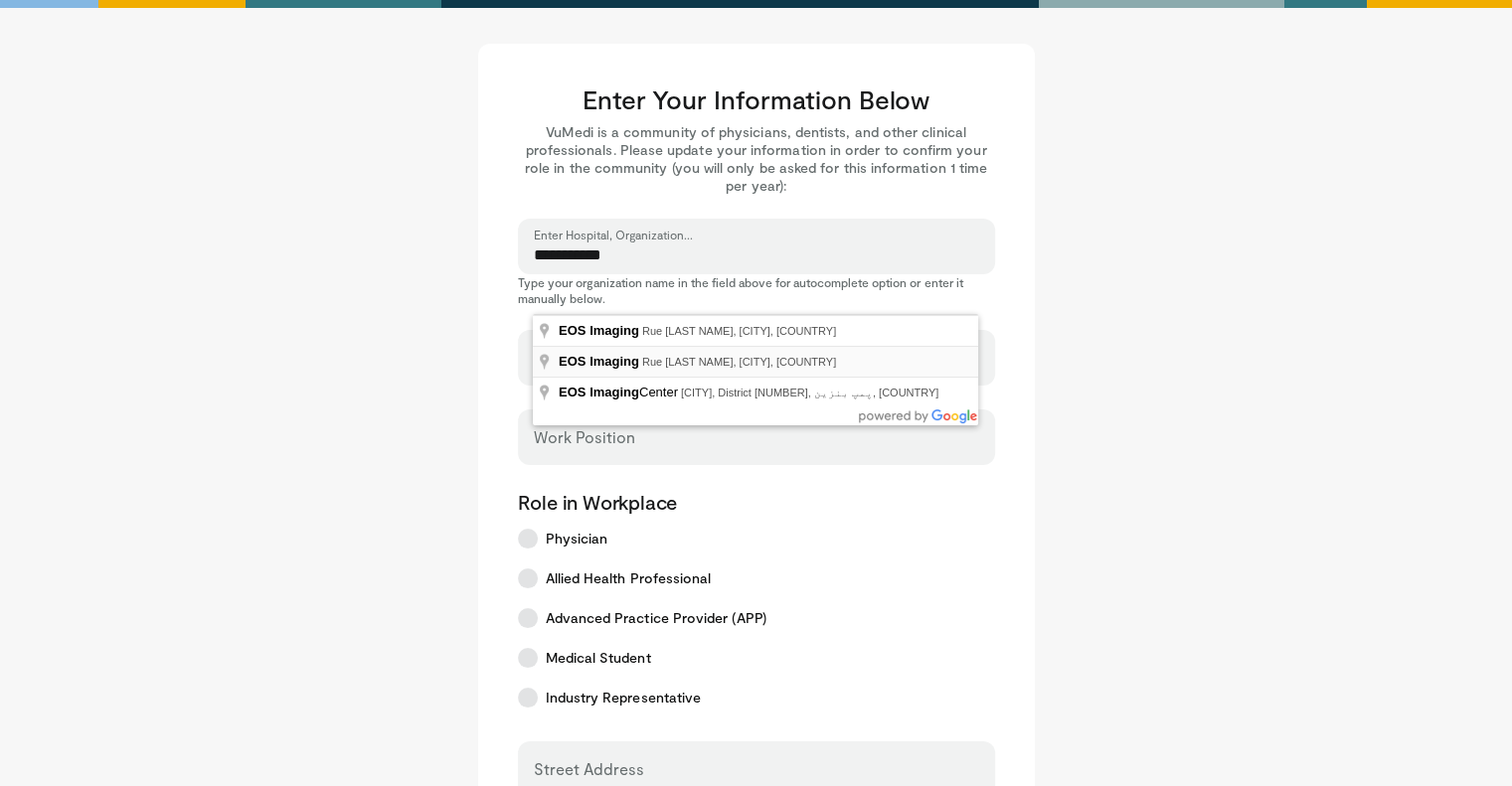 type on "**********" 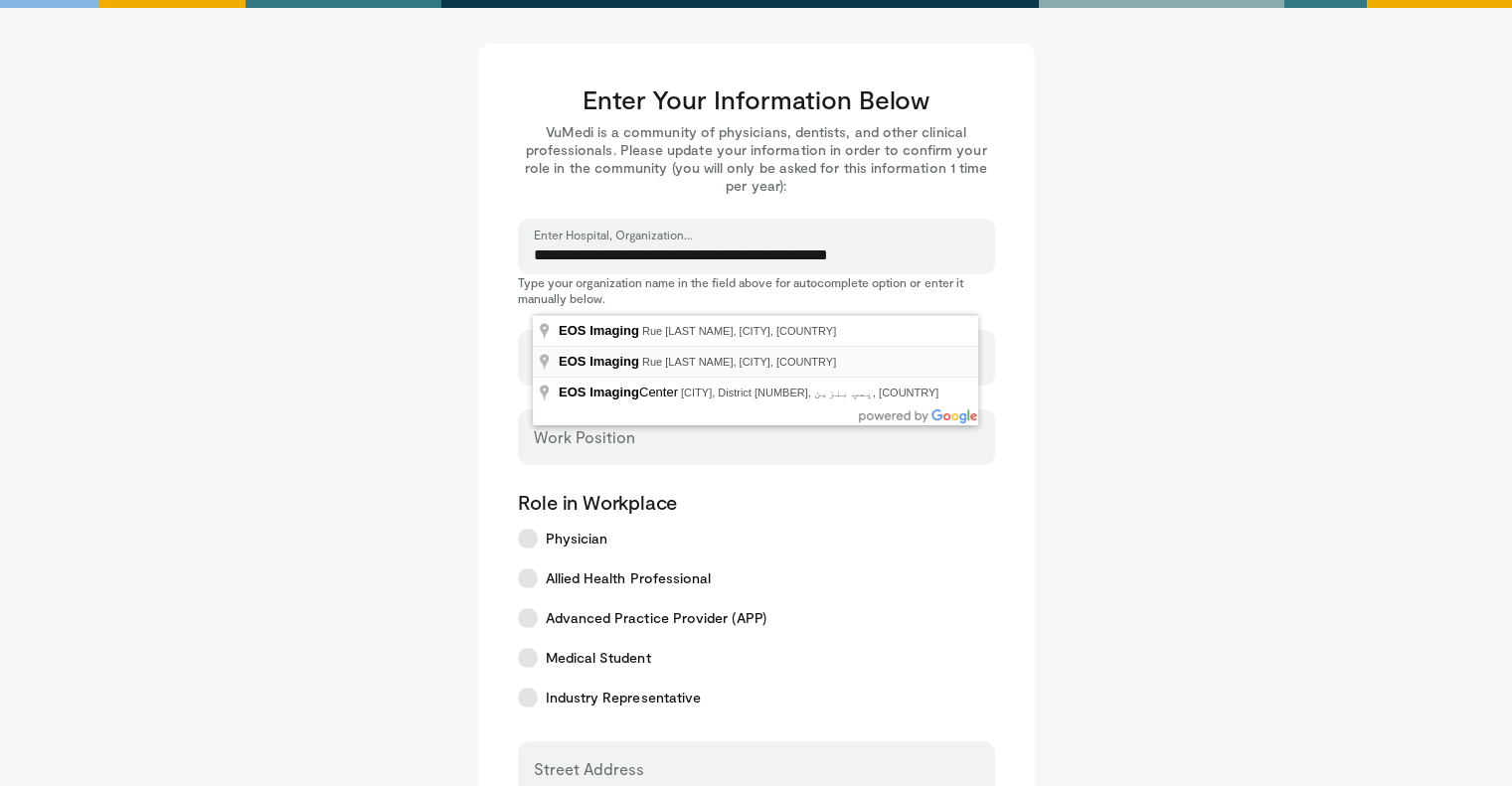 type on "**********" 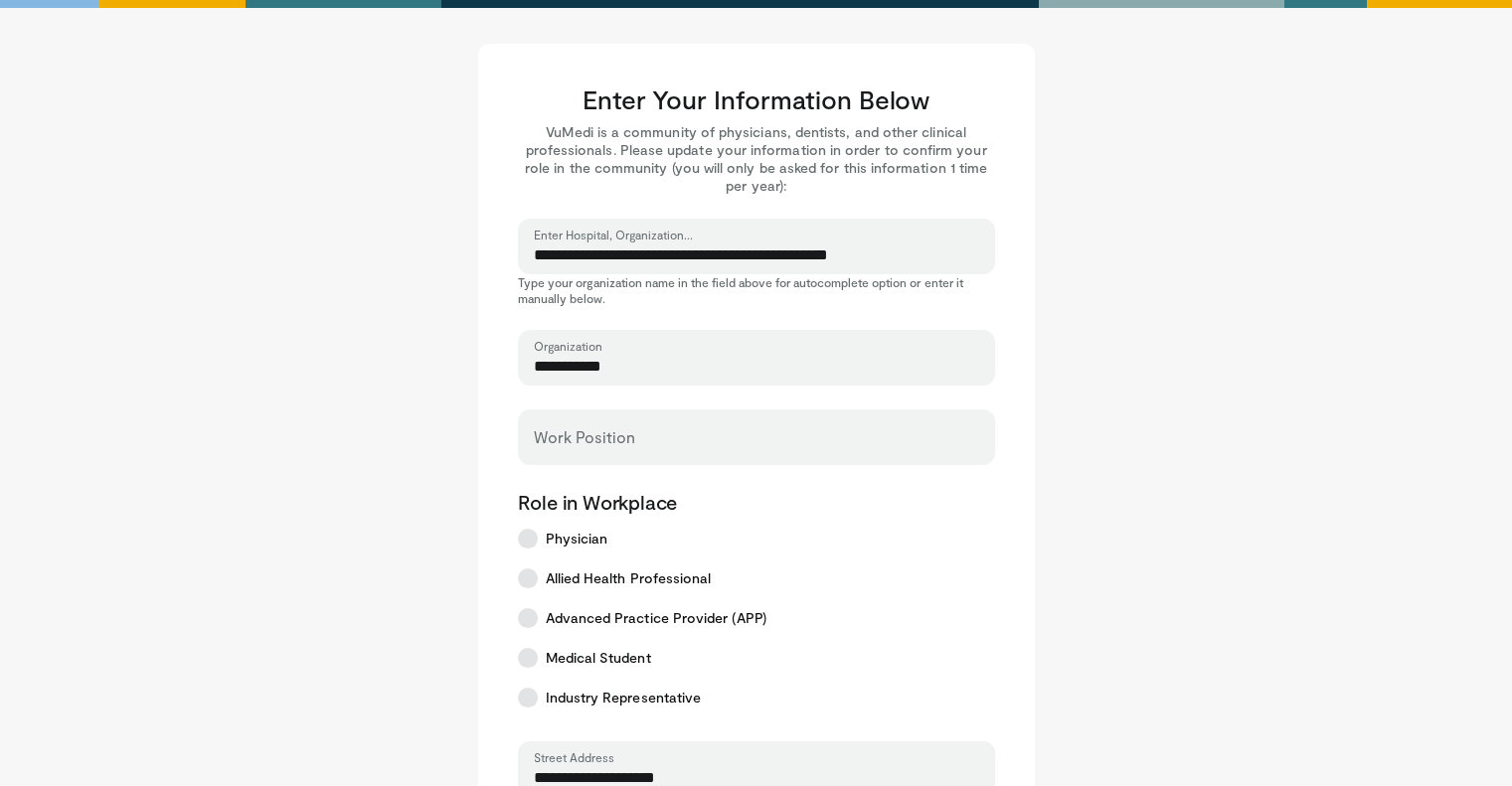 click on "**********" at bounding box center [756, 255] 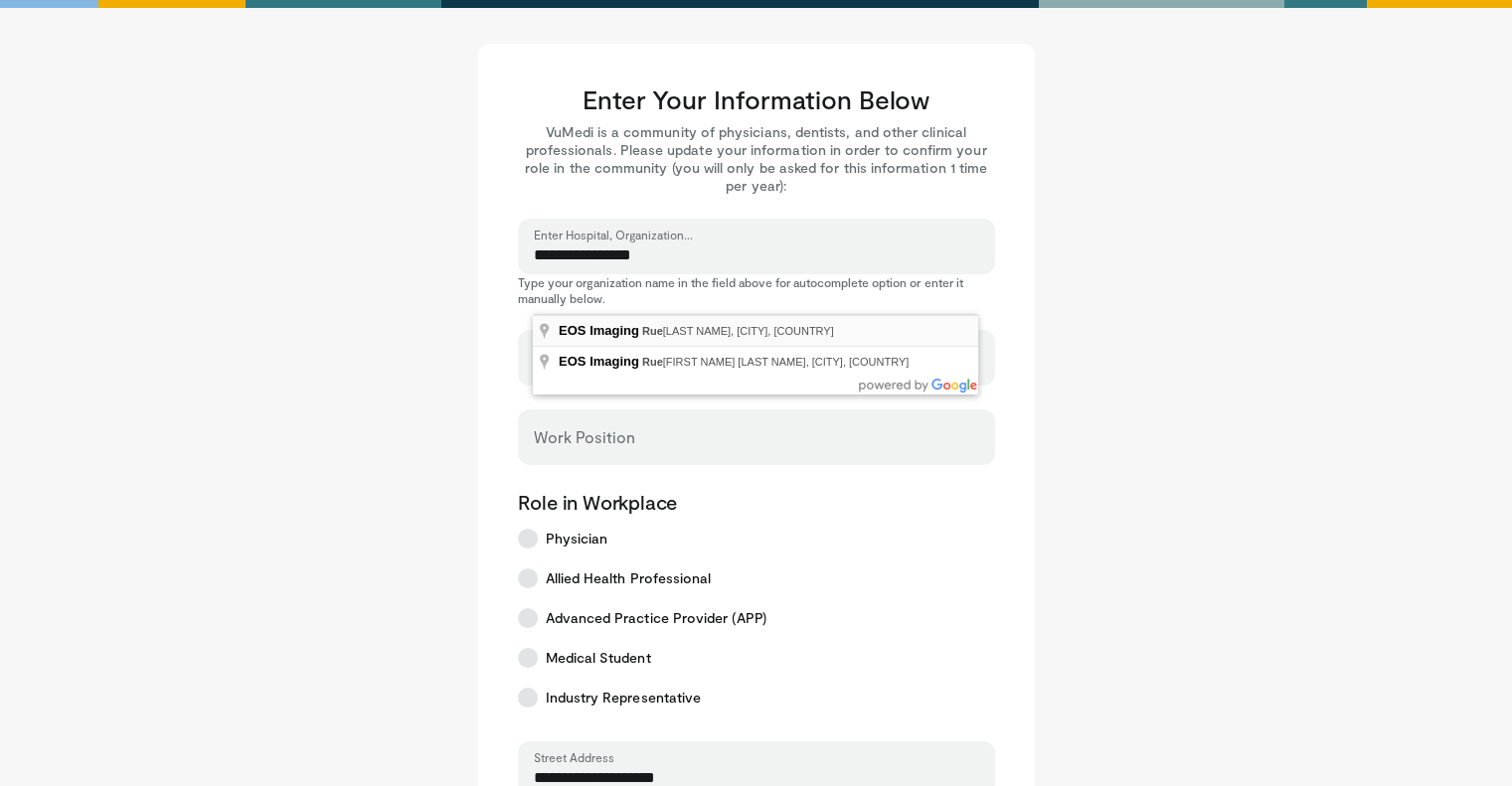 type on "**********" 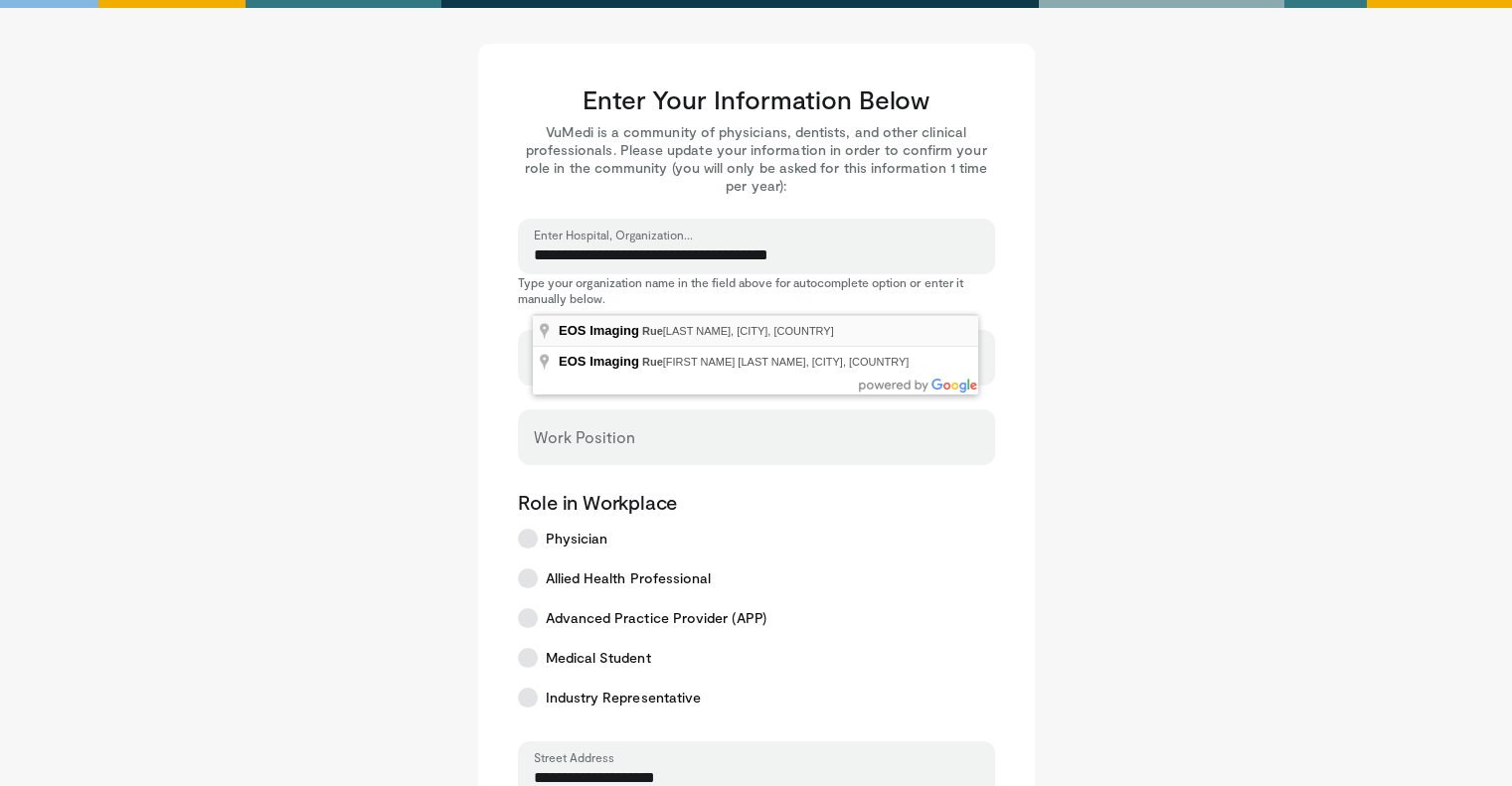 select on "**" 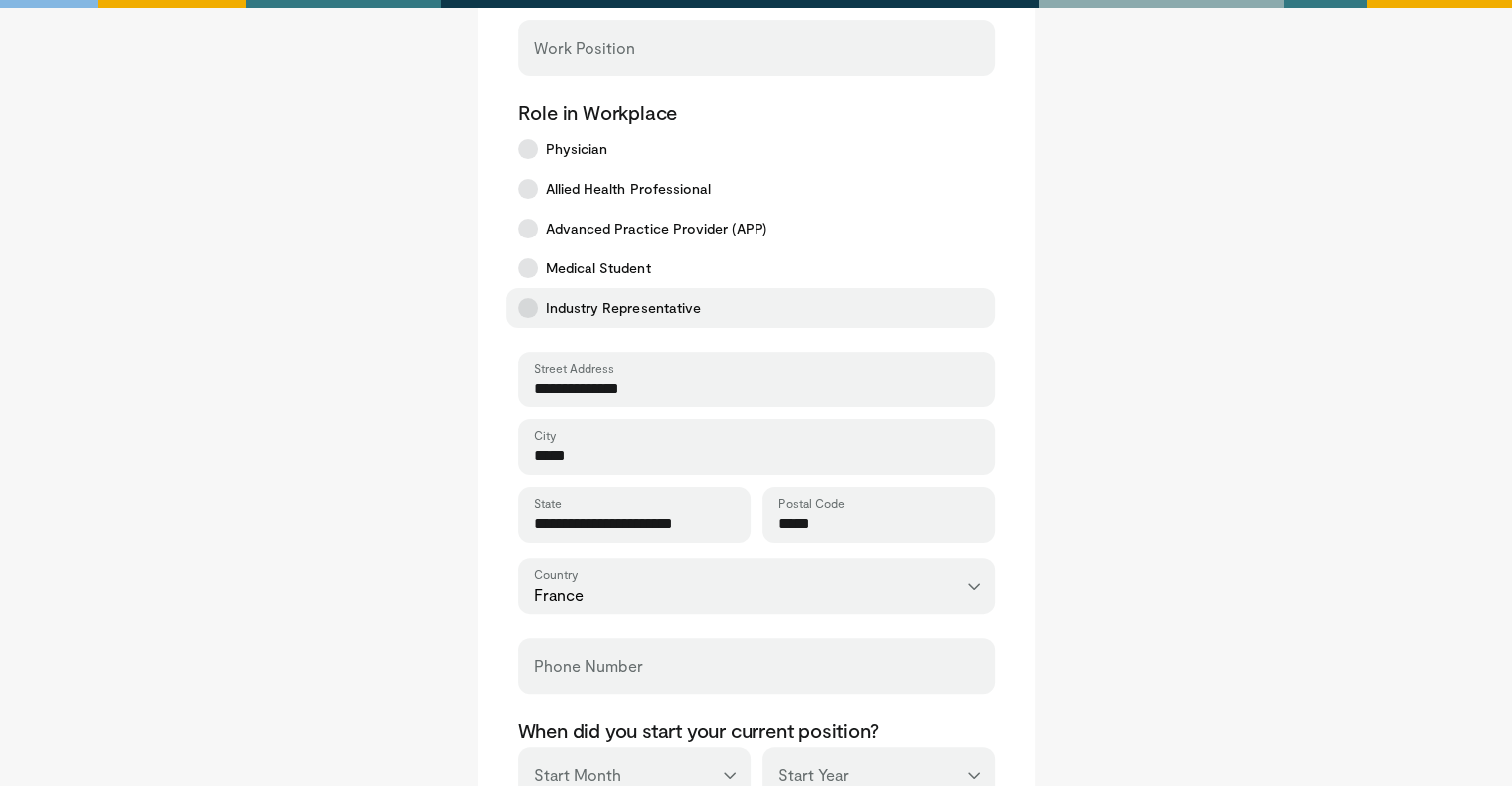 scroll, scrollTop: 771, scrollLeft: 0, axis: vertical 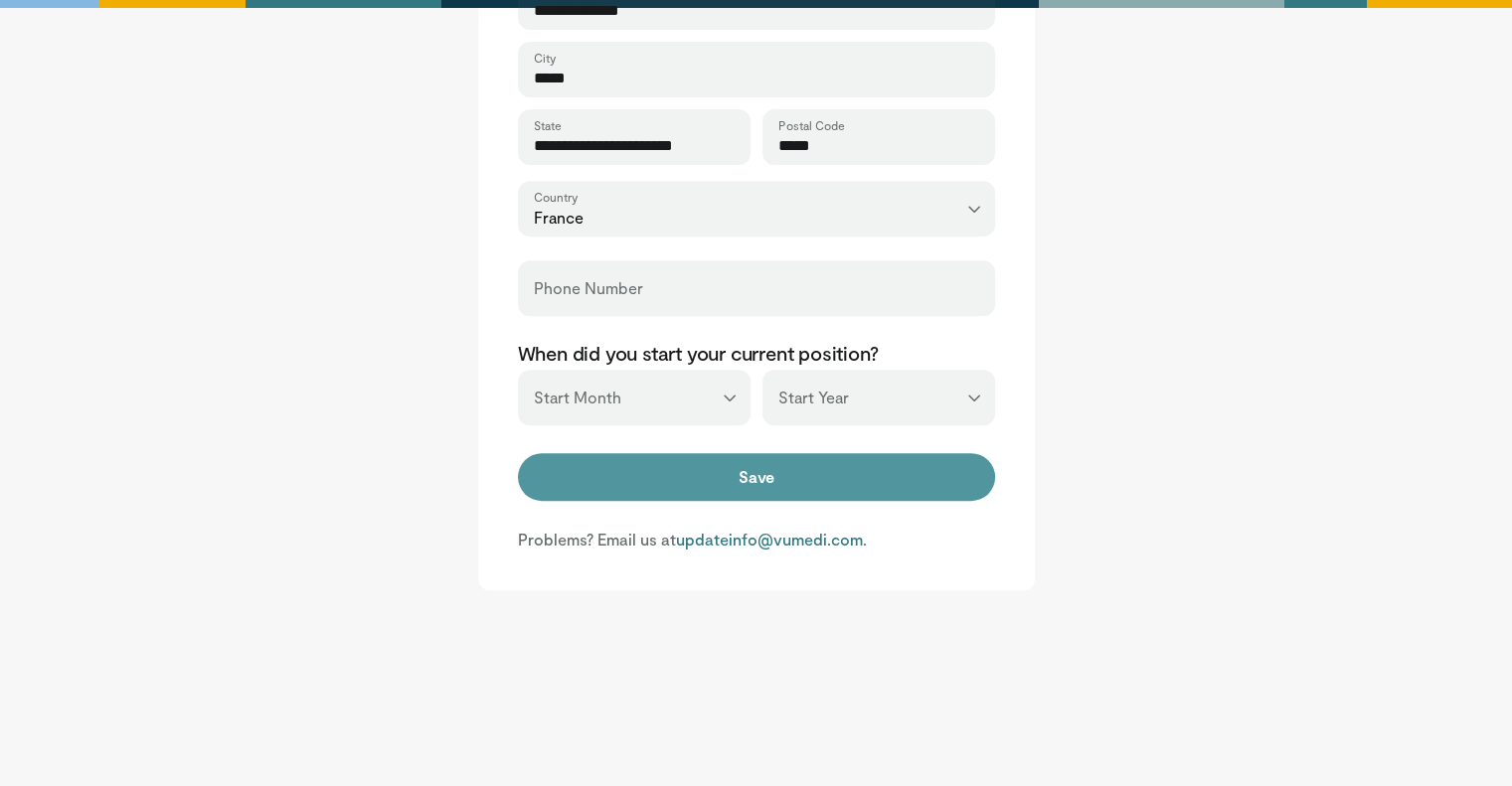 click on "Save" at bounding box center [756, 477] 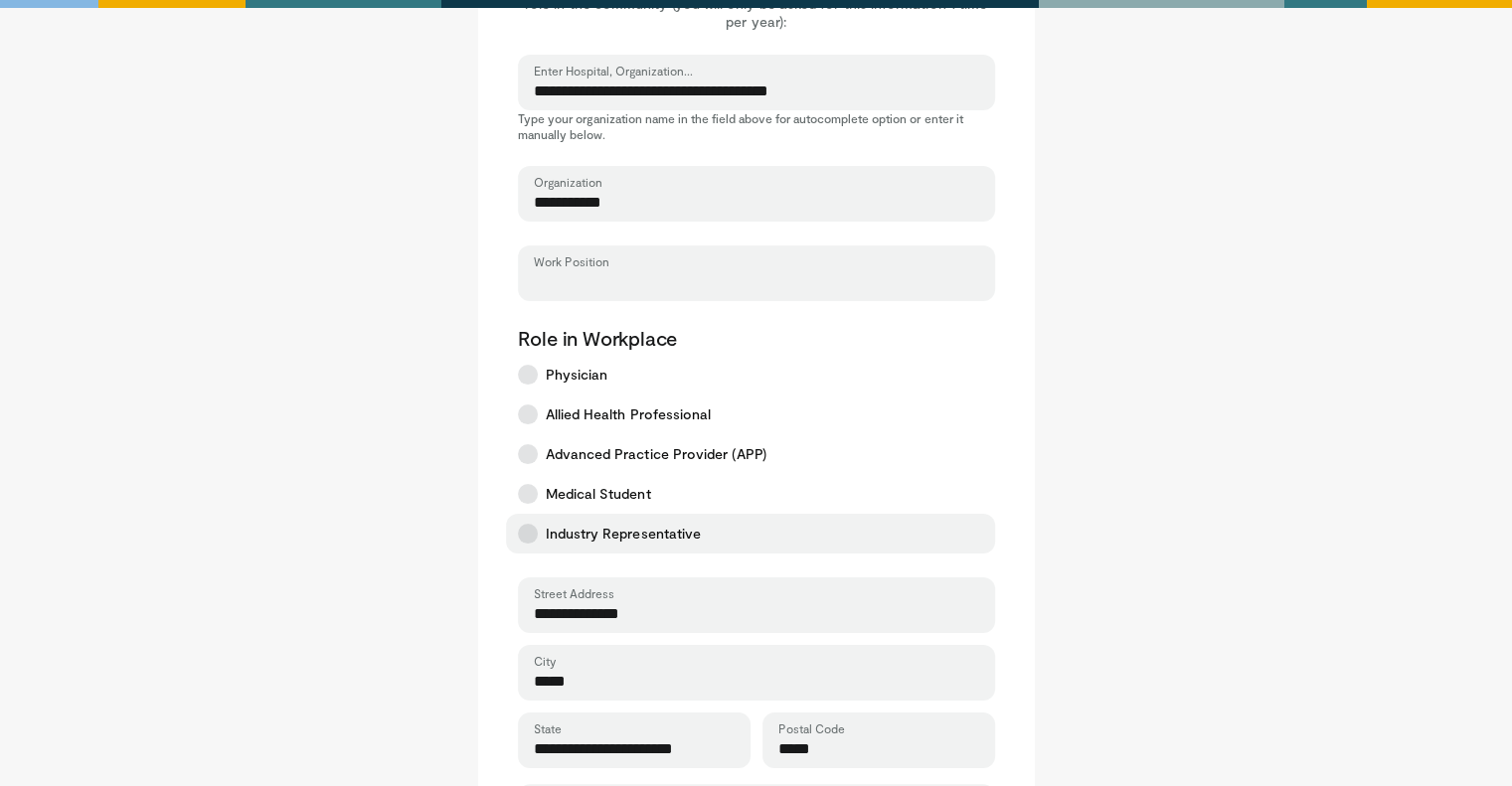 scroll, scrollTop: 167, scrollLeft: 0, axis: vertical 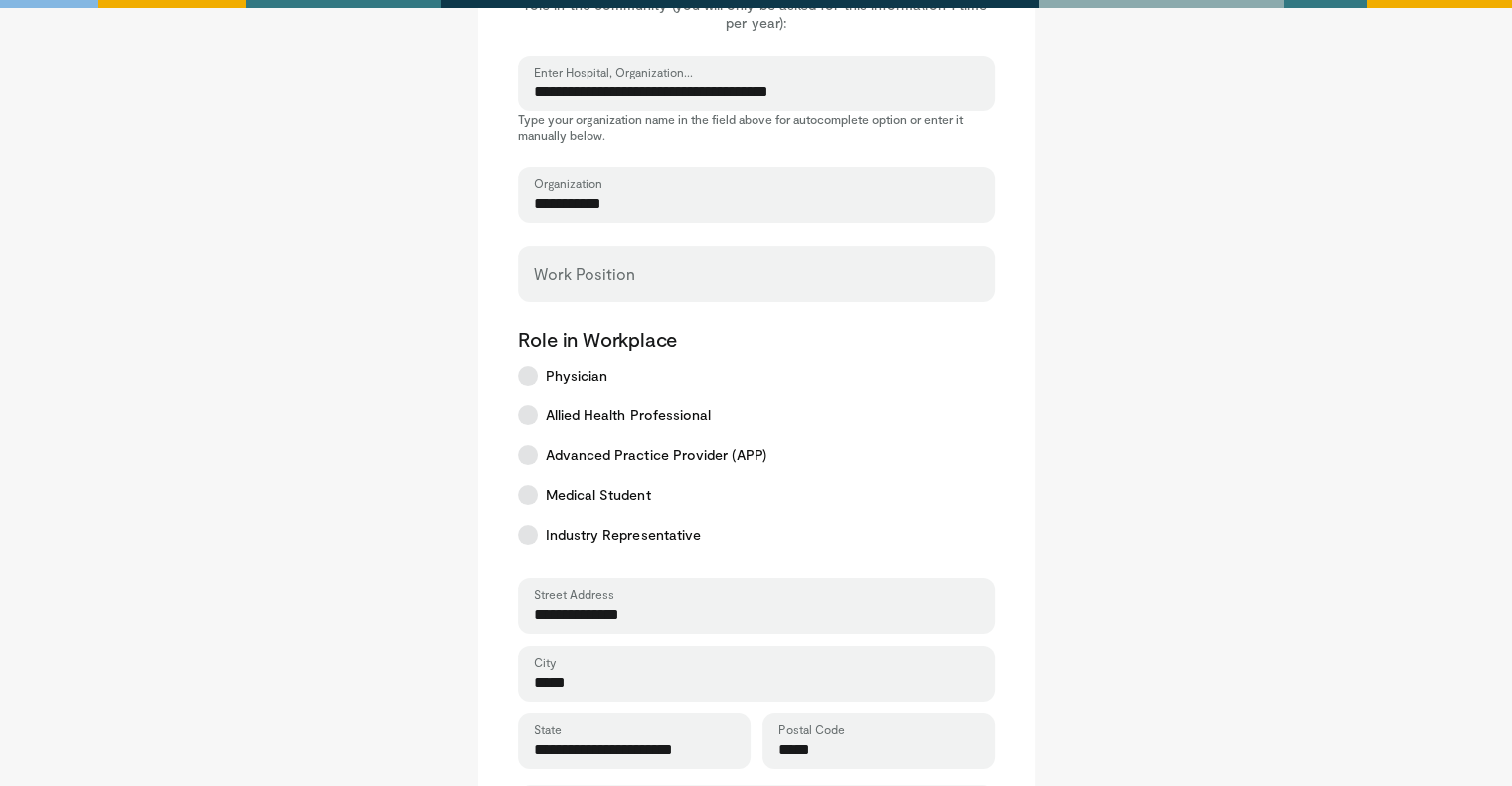 click on "Work Position" at bounding box center (756, 274) 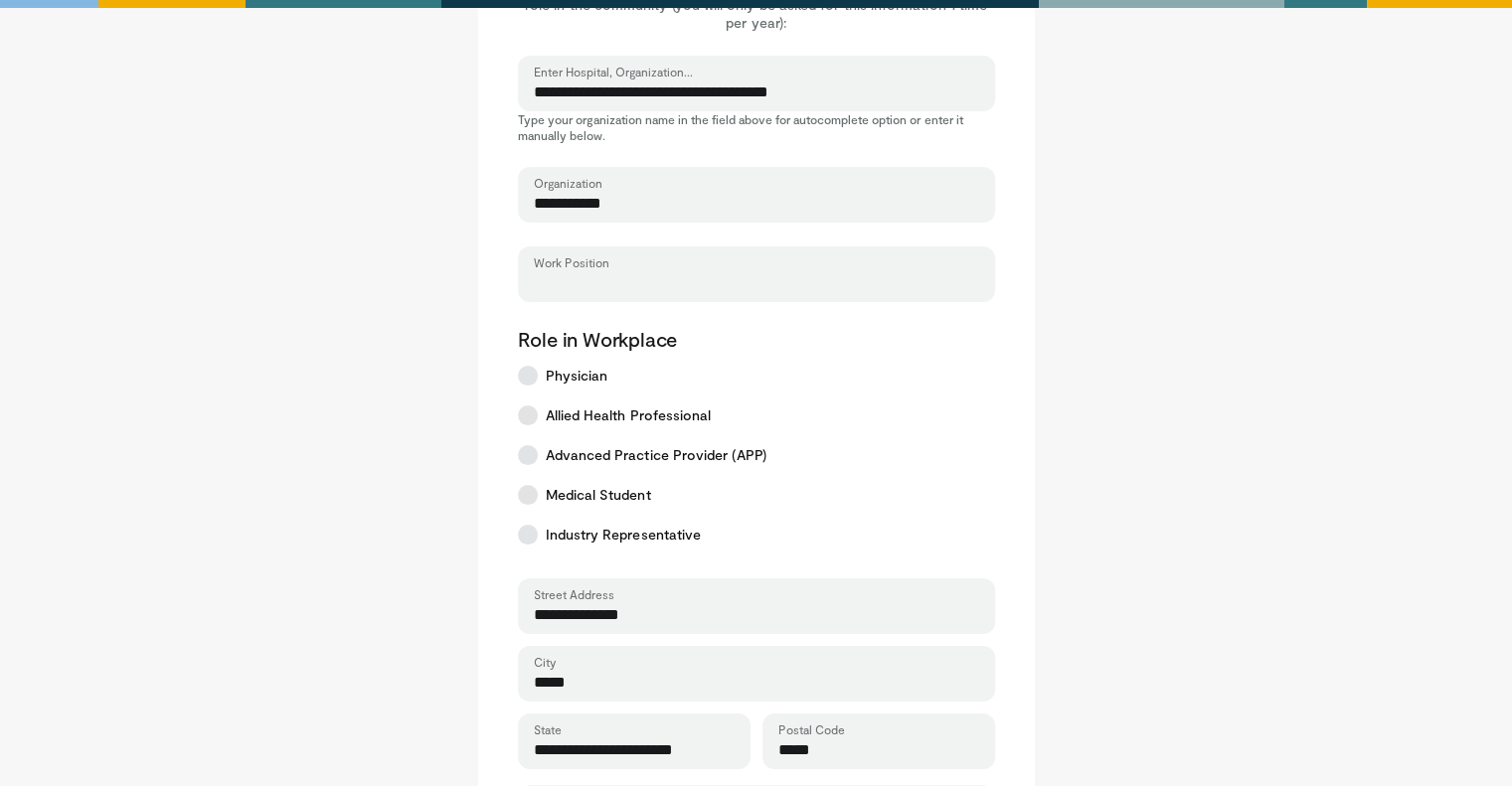 click on "Work Position" at bounding box center [756, 283] 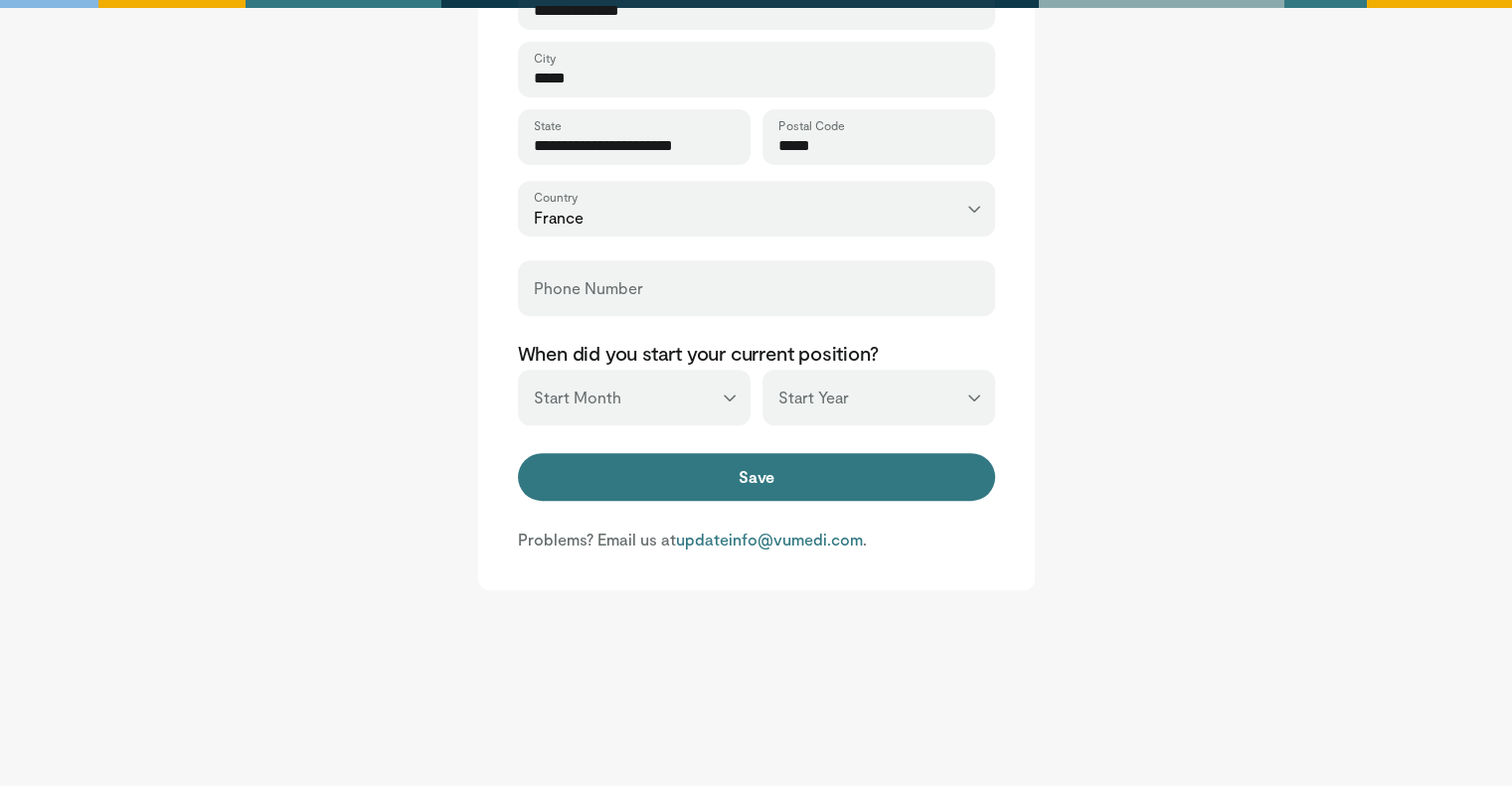 scroll, scrollTop: 771, scrollLeft: 0, axis: vertical 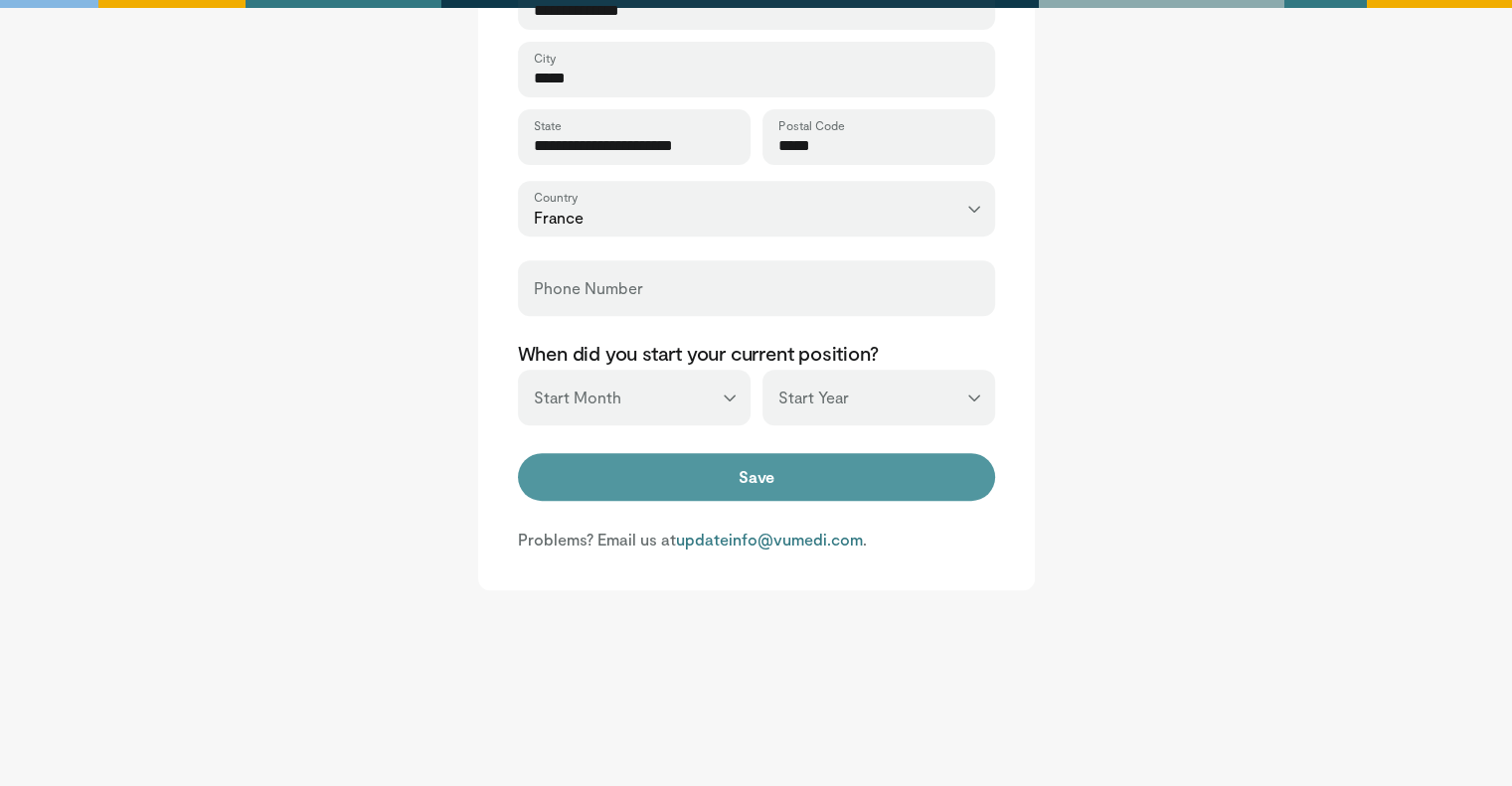 type on "*********" 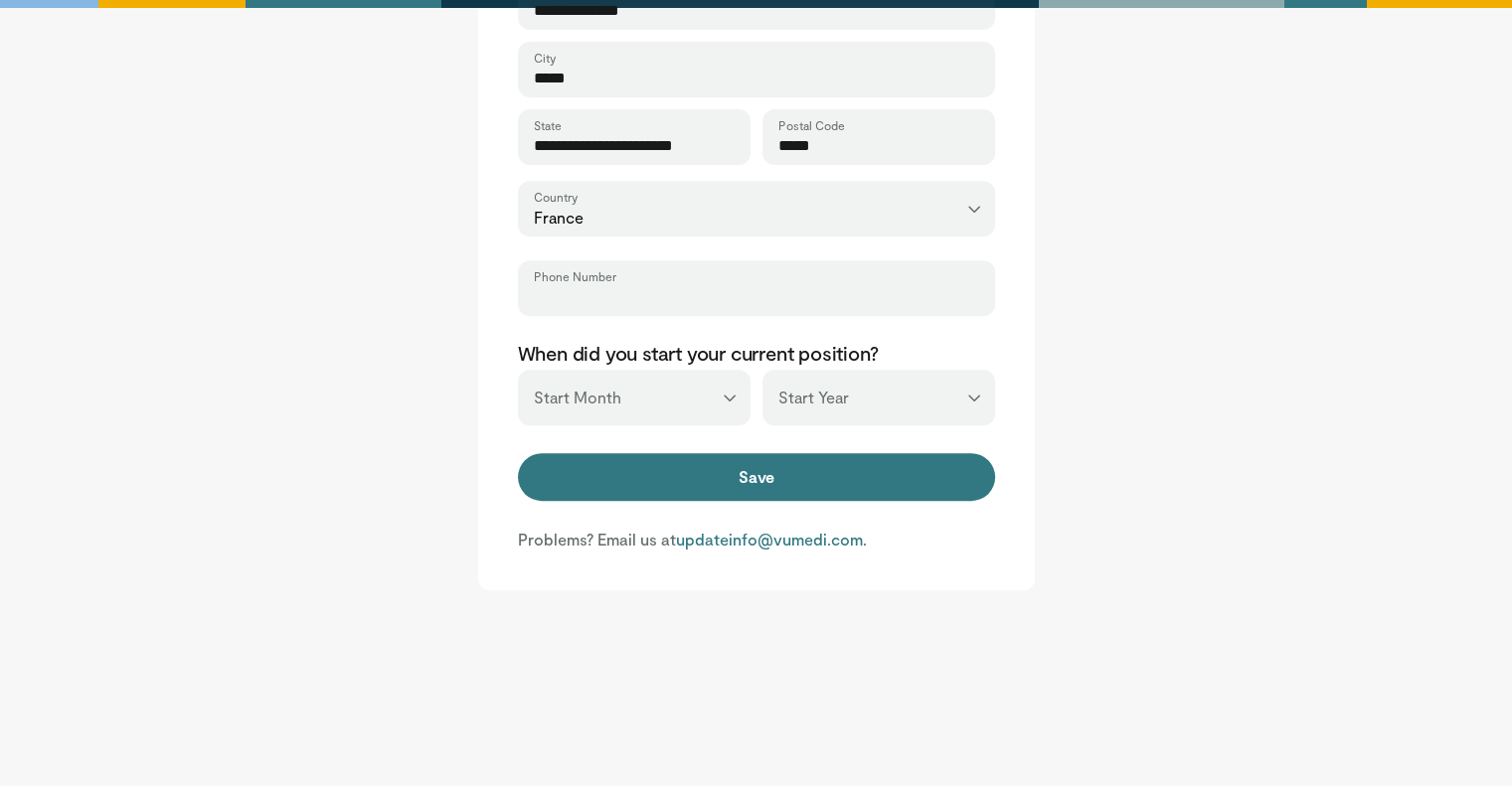click on "Phone Number" at bounding box center [756, 297] 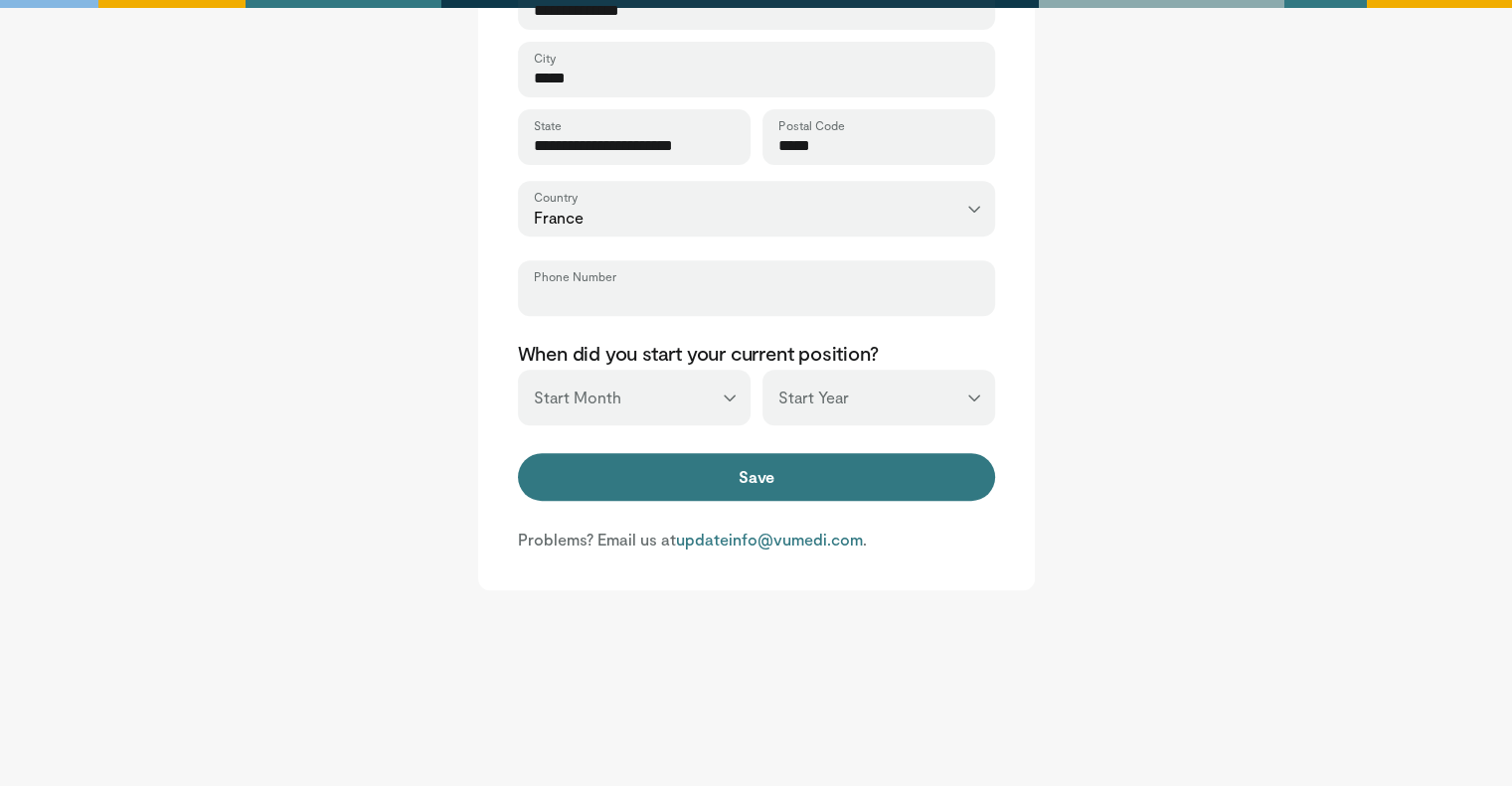 paste on "**********" 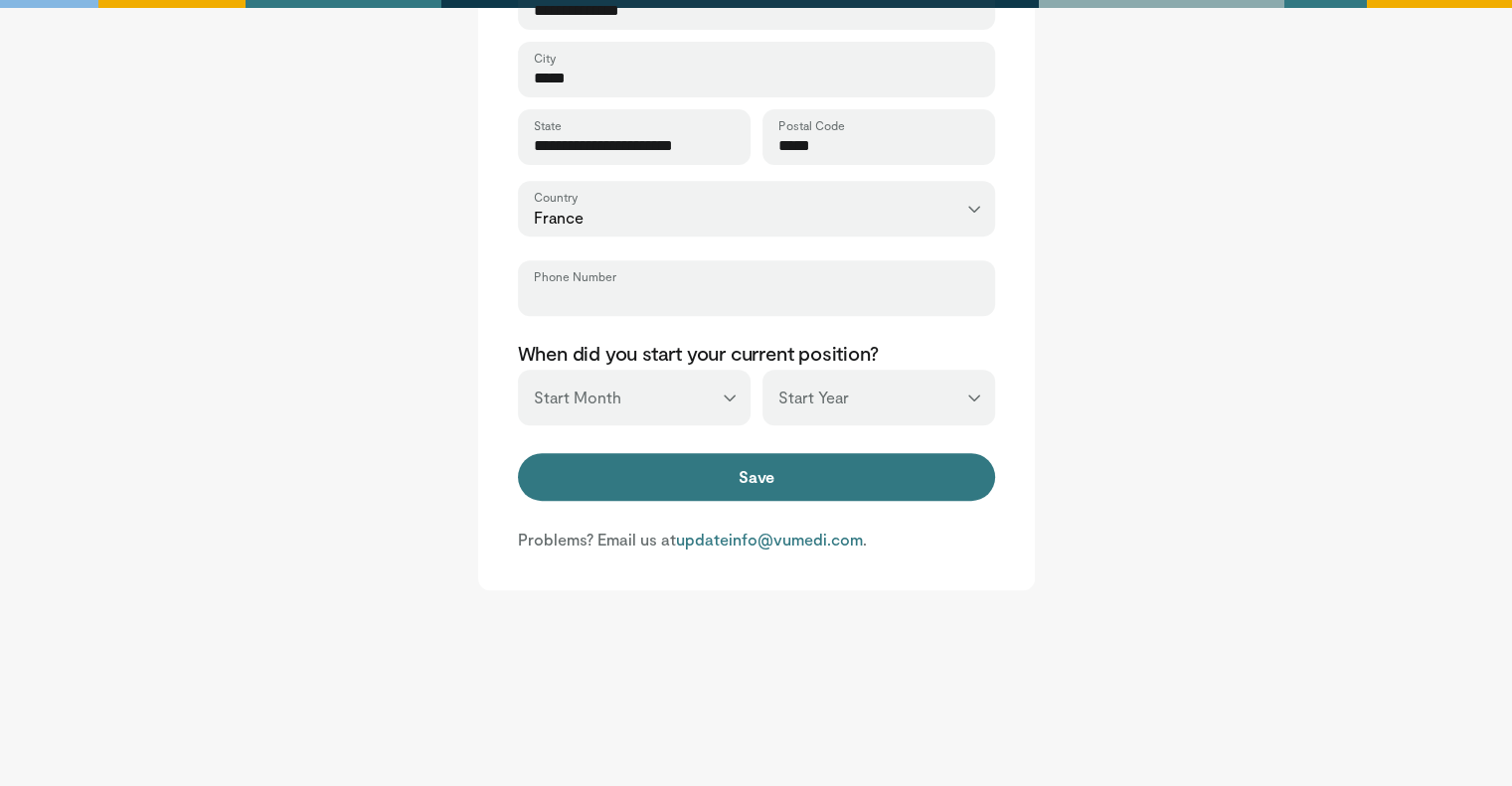 type on "**********" 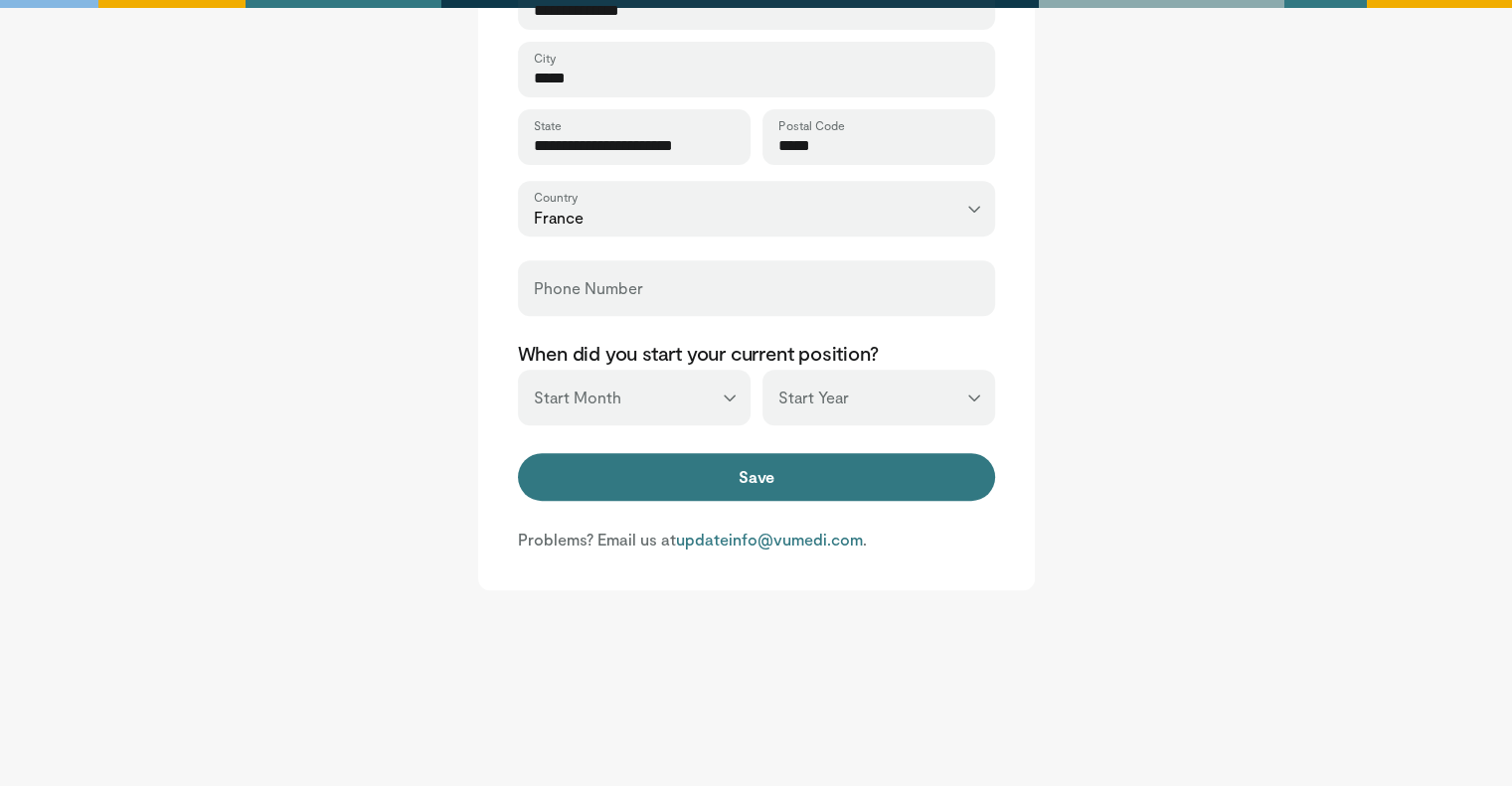 click on "Phone Number" at bounding box center (756, 288) 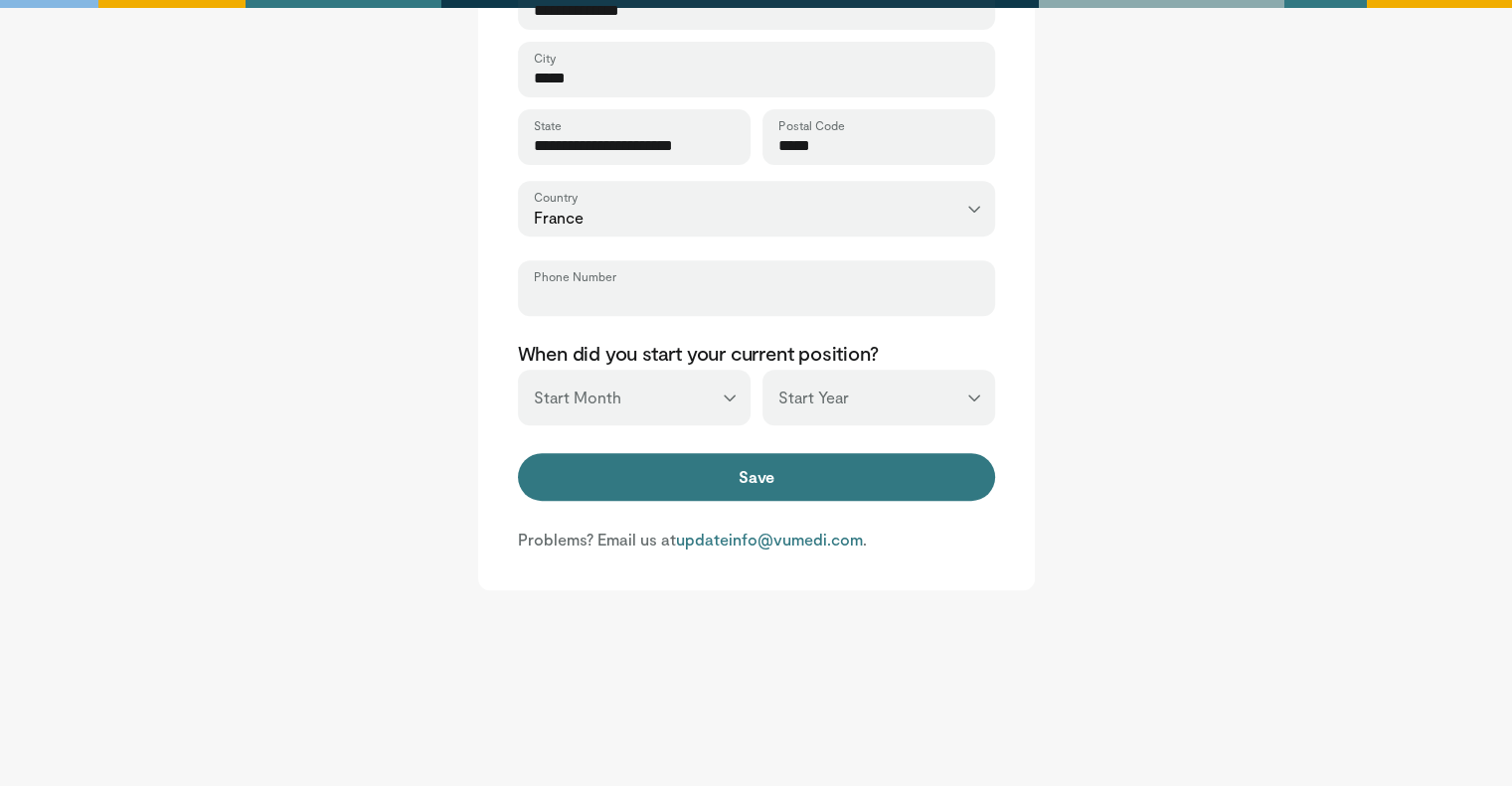 click on "Phone Number" at bounding box center (756, 297) 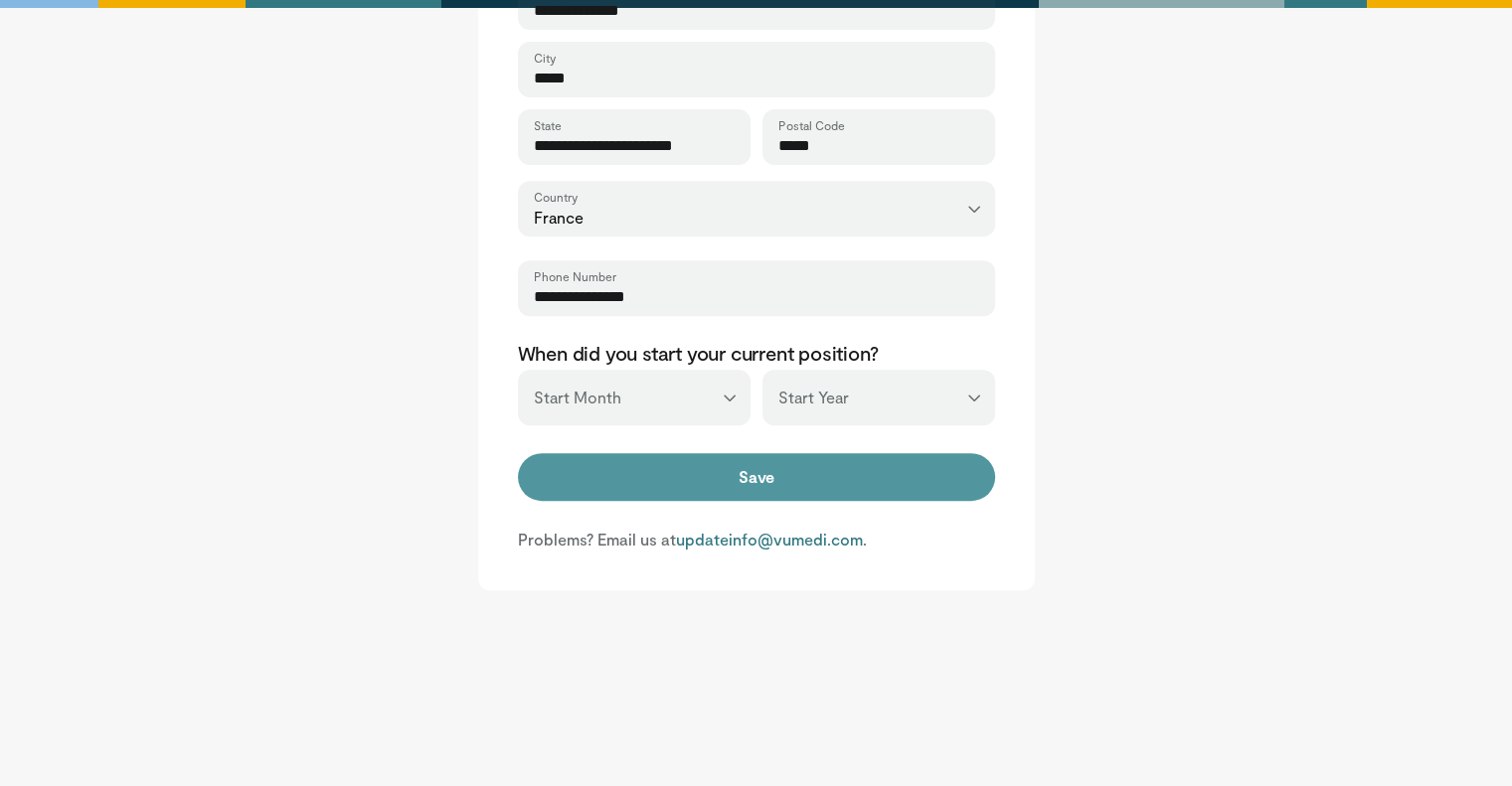 type on "**********" 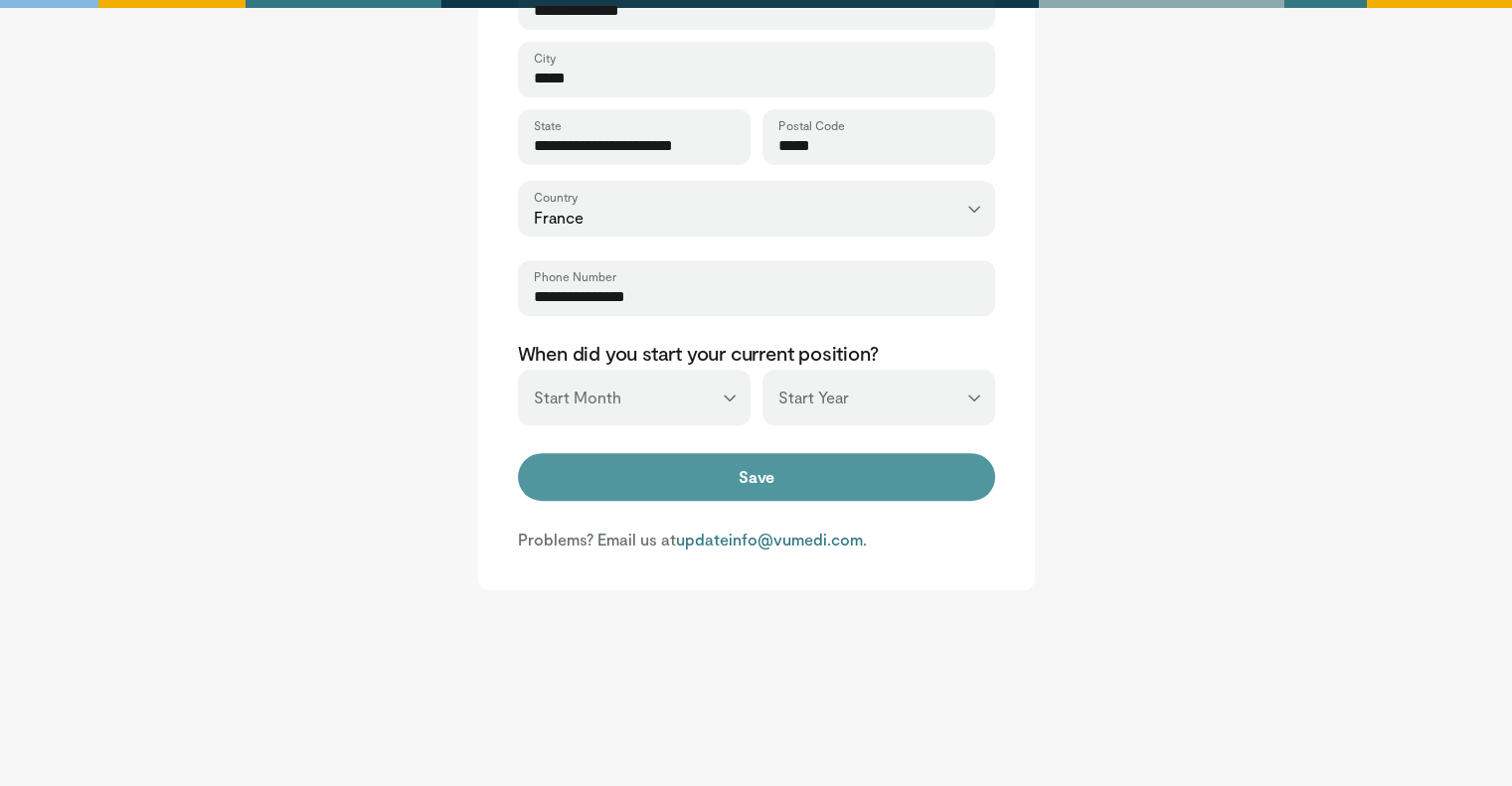 click on "Save" at bounding box center [756, 477] 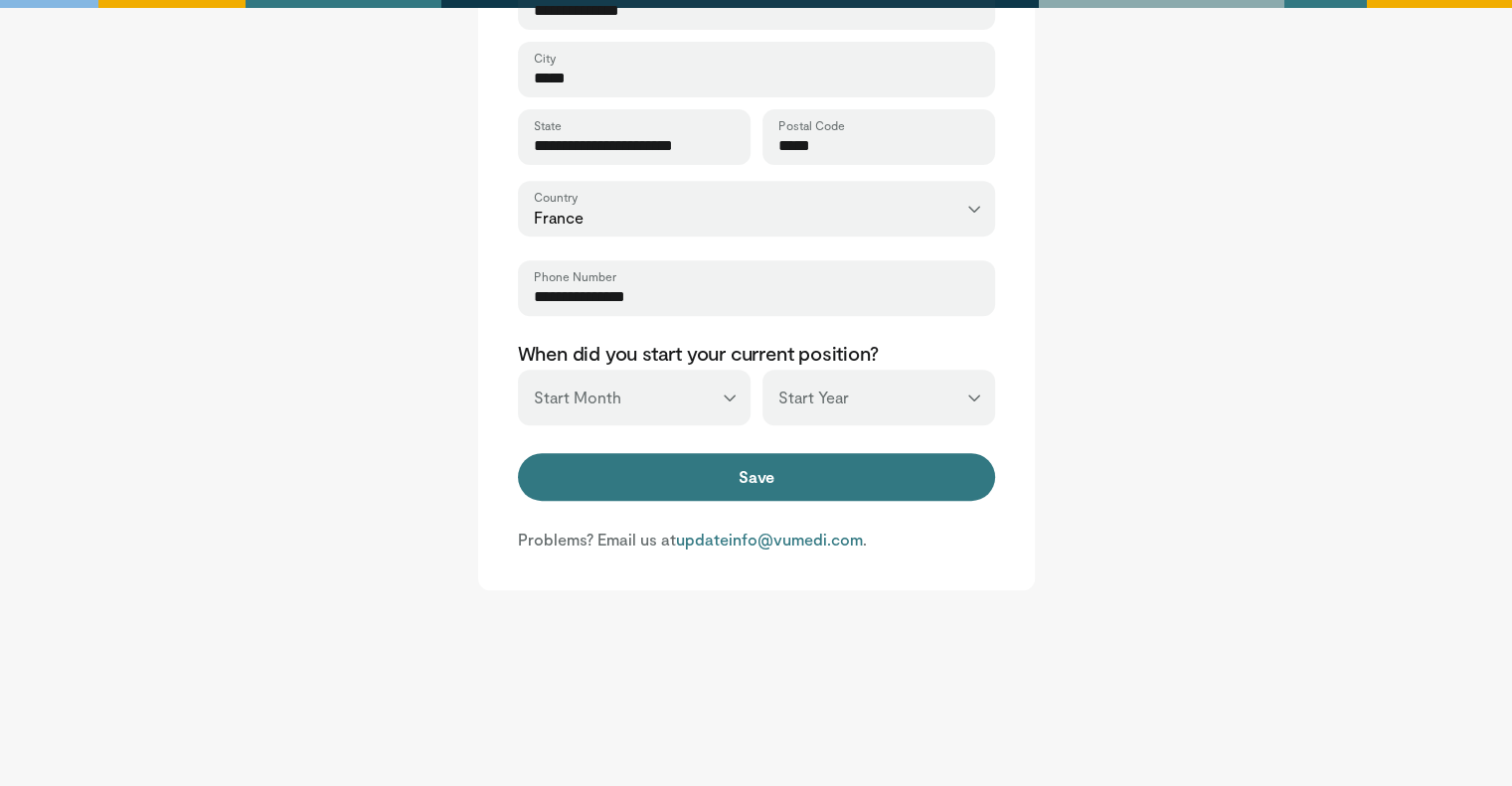 click on "***
*******
********
*****
*****
***
****
****
******
*********
*******
********
********" at bounding box center (634, 397) 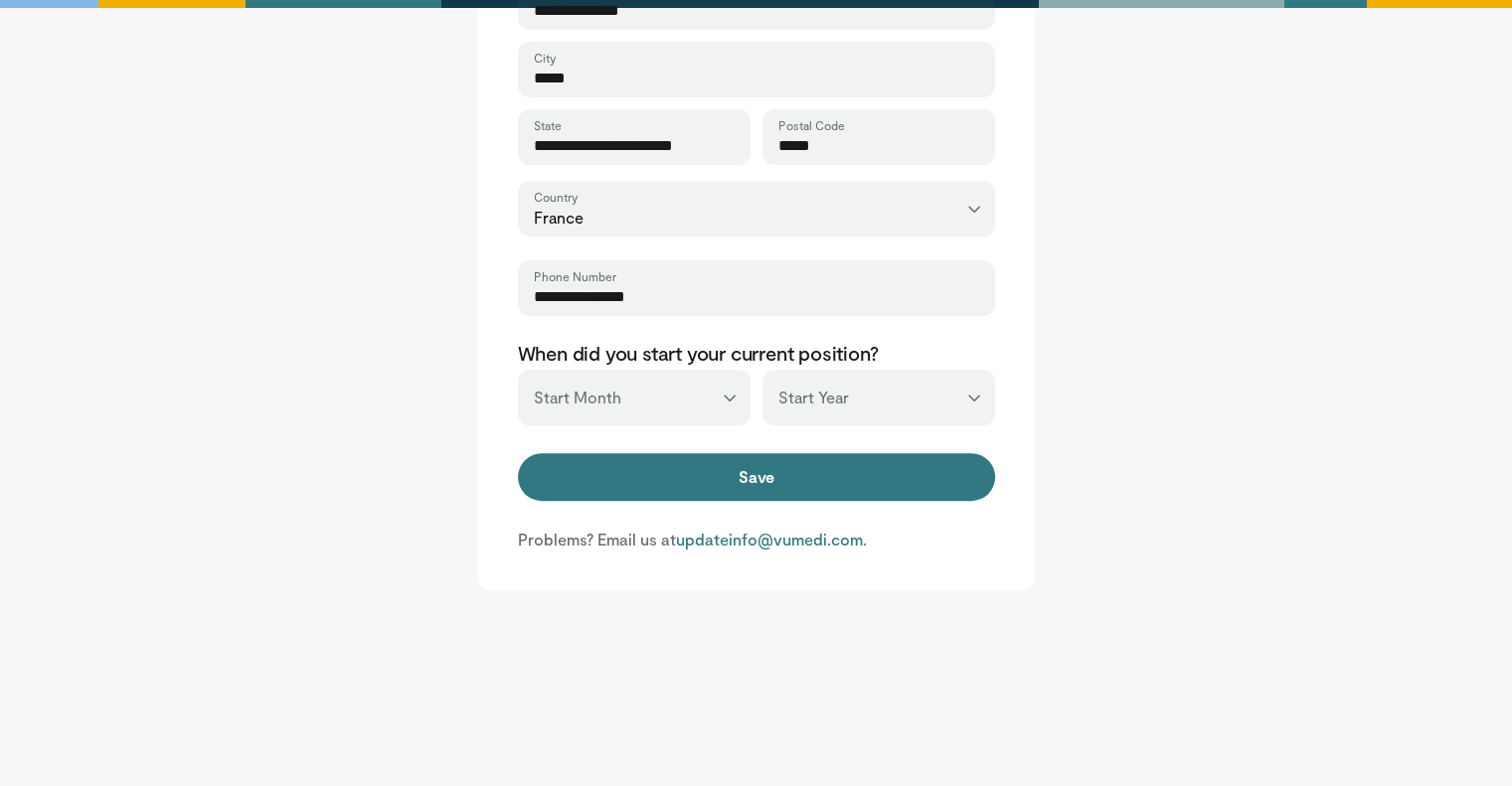 click on "***
*******
********
*****
*****
***
****
****
******
*********
*******
********
********" at bounding box center (634, 397) 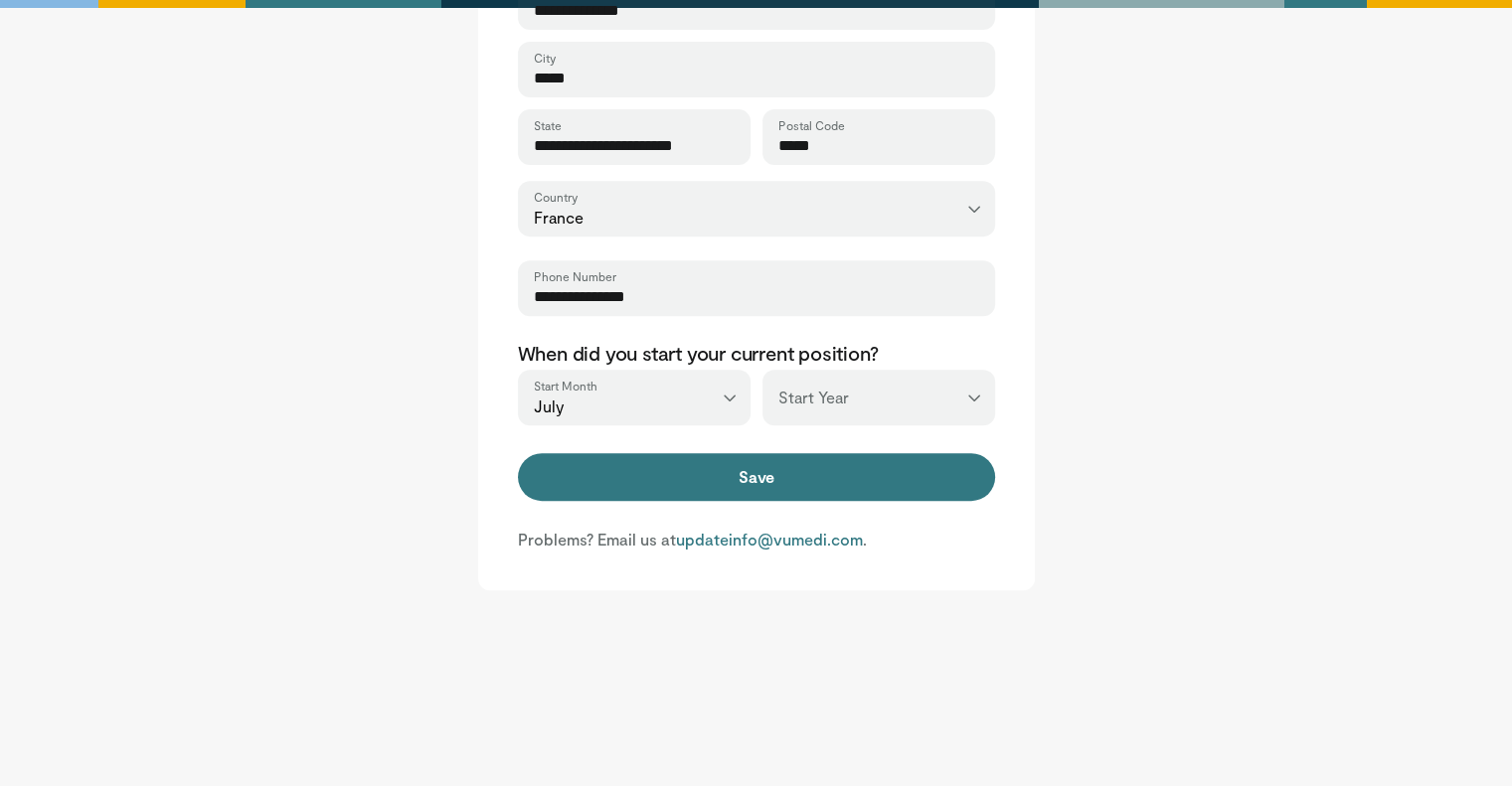 click on "***
****
****
****
****
****
****
****
****
****
****
****
****
****
****
****
****
****
****
****
****
****
****
****
****
****
****
****
****
**** **** **** **** ****" at bounding box center (879, 397) 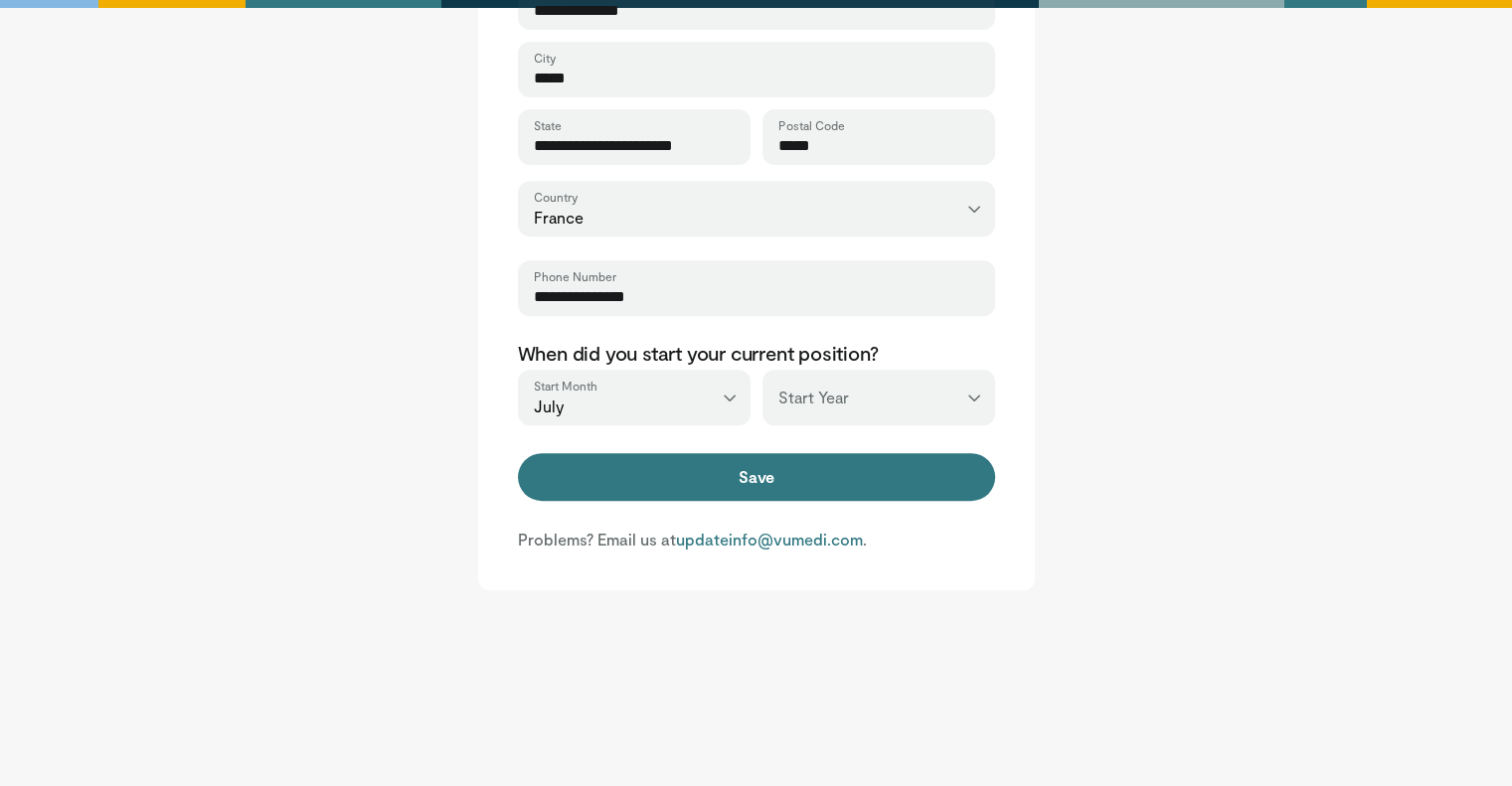 select on "****" 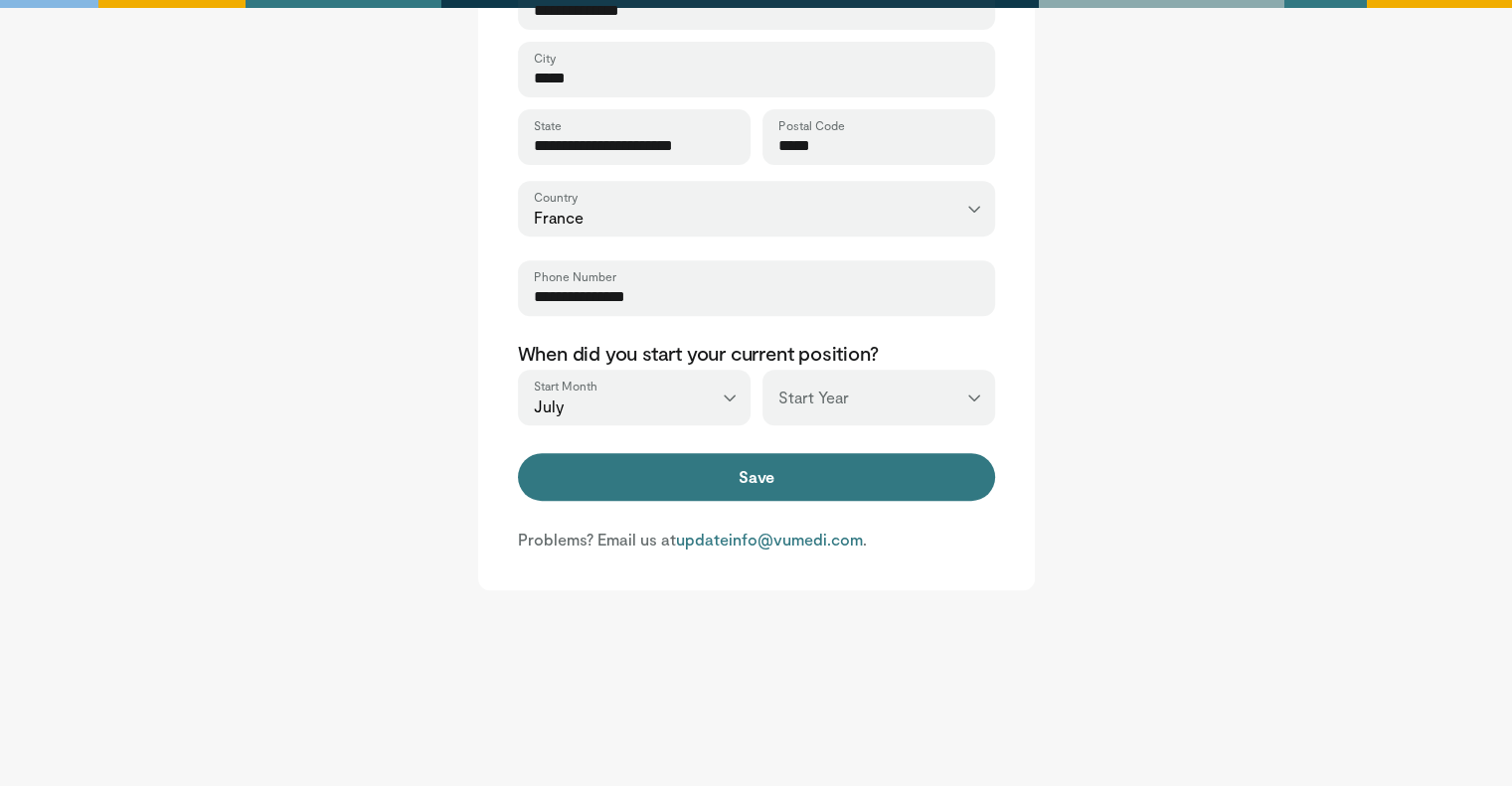click on "***
****
****
****
****
****
****
****
****
****
****
****
****
****
****
****
****
****
****
****
****
****
****
****
****
****
****
****
****
**** **** **** **** ****" at bounding box center [879, 397] 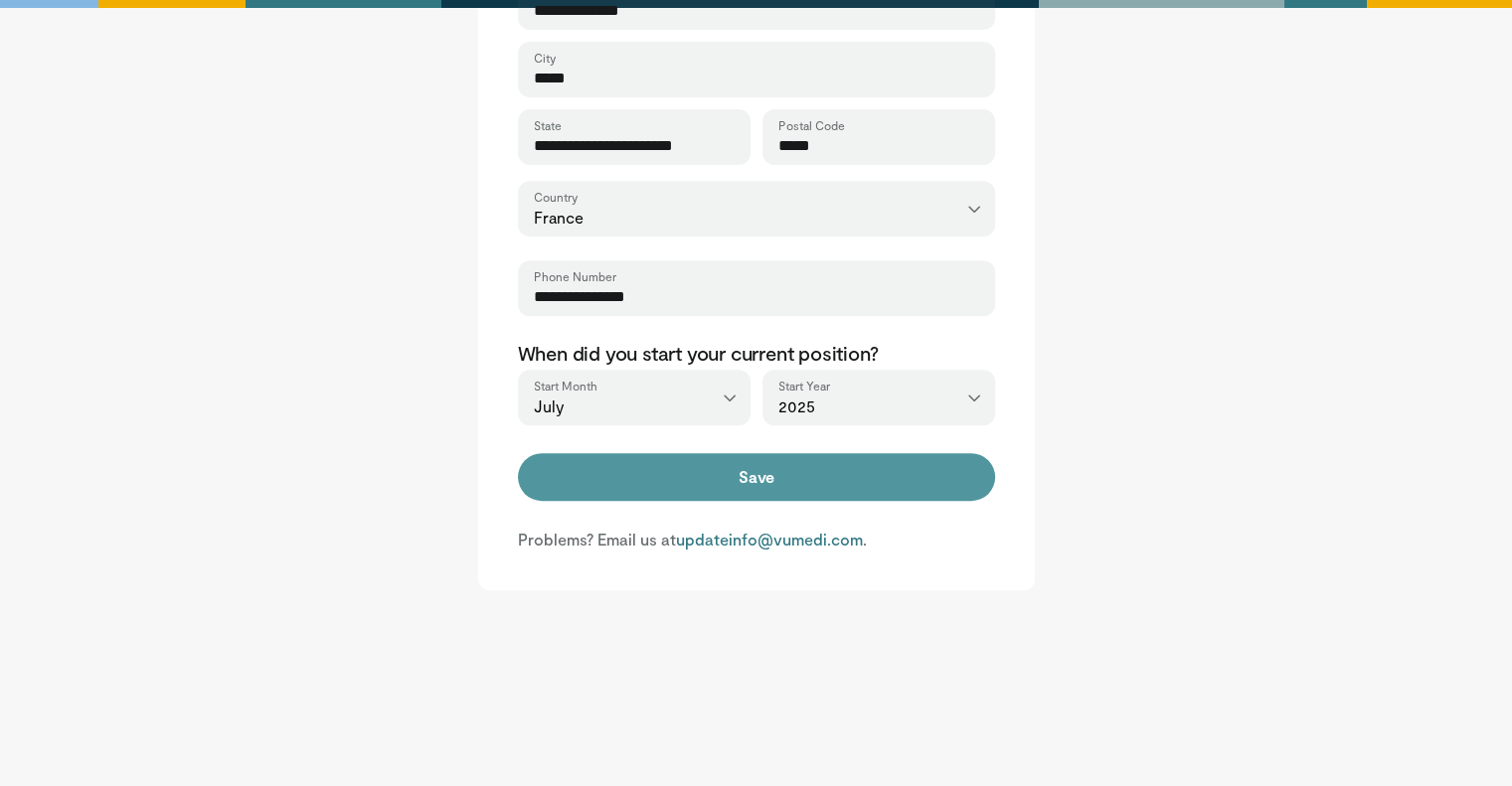 click on "Save" at bounding box center (756, 477) 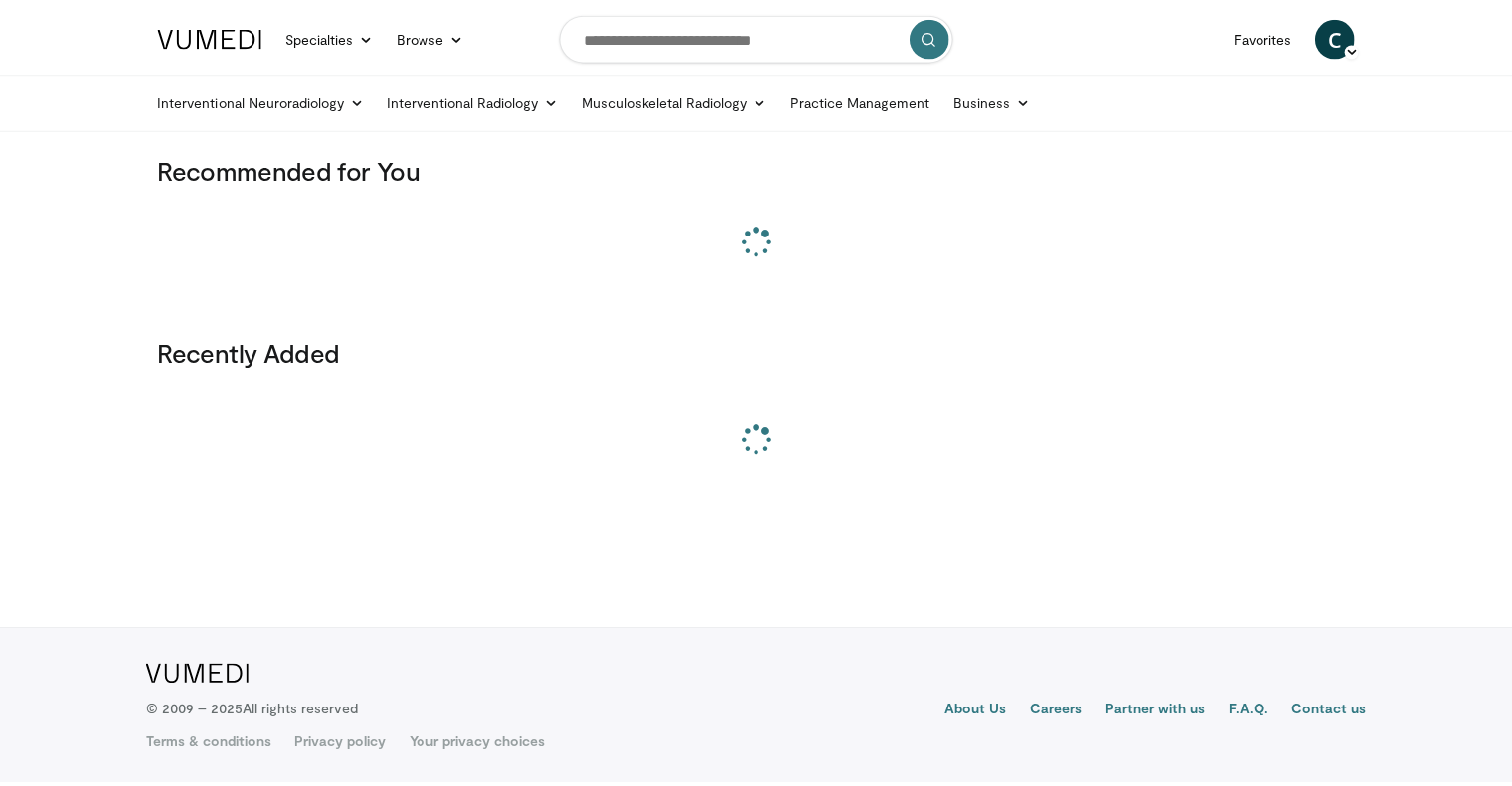 scroll, scrollTop: 0, scrollLeft: 0, axis: both 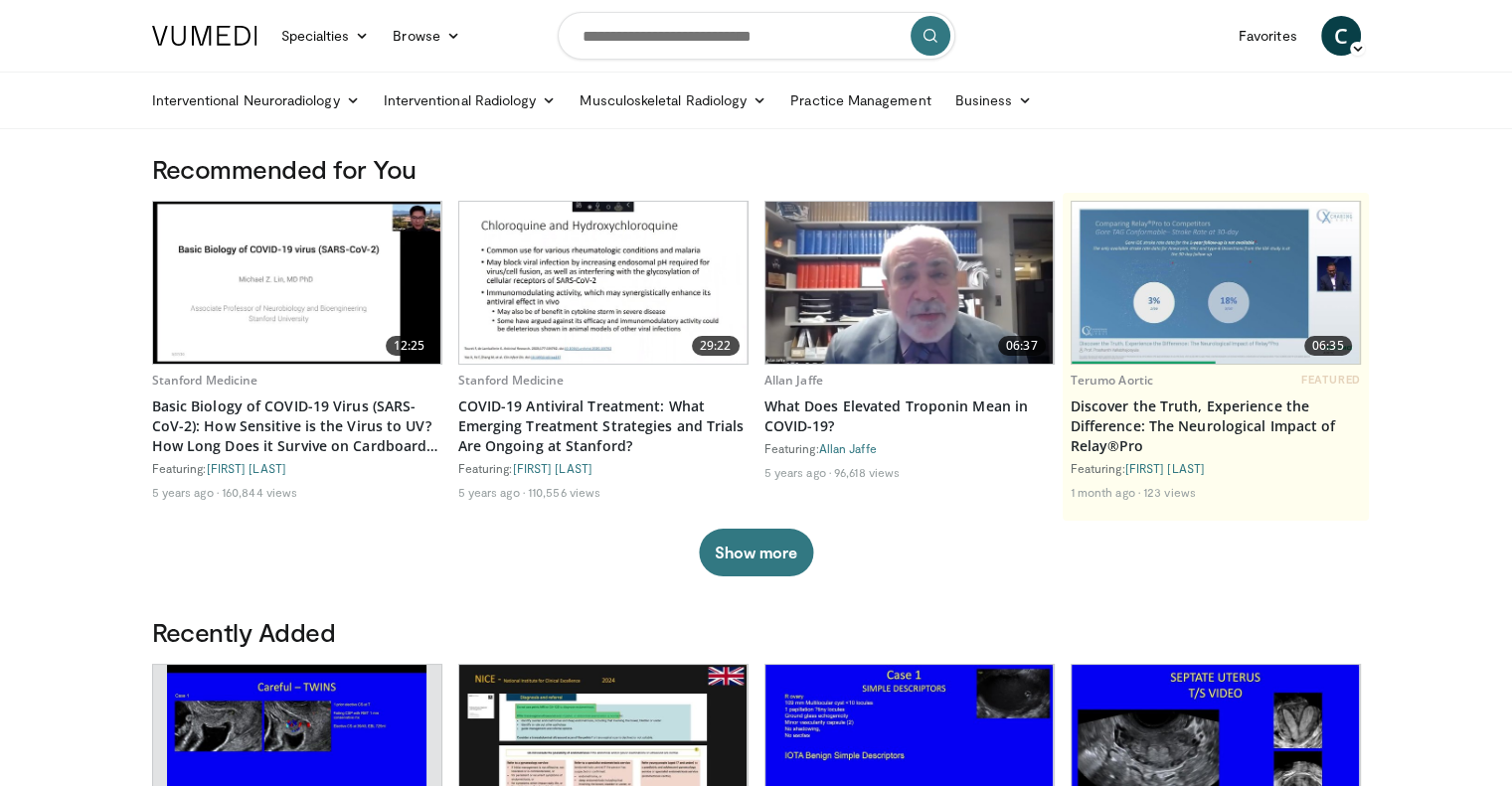click at bounding box center (297, 282) 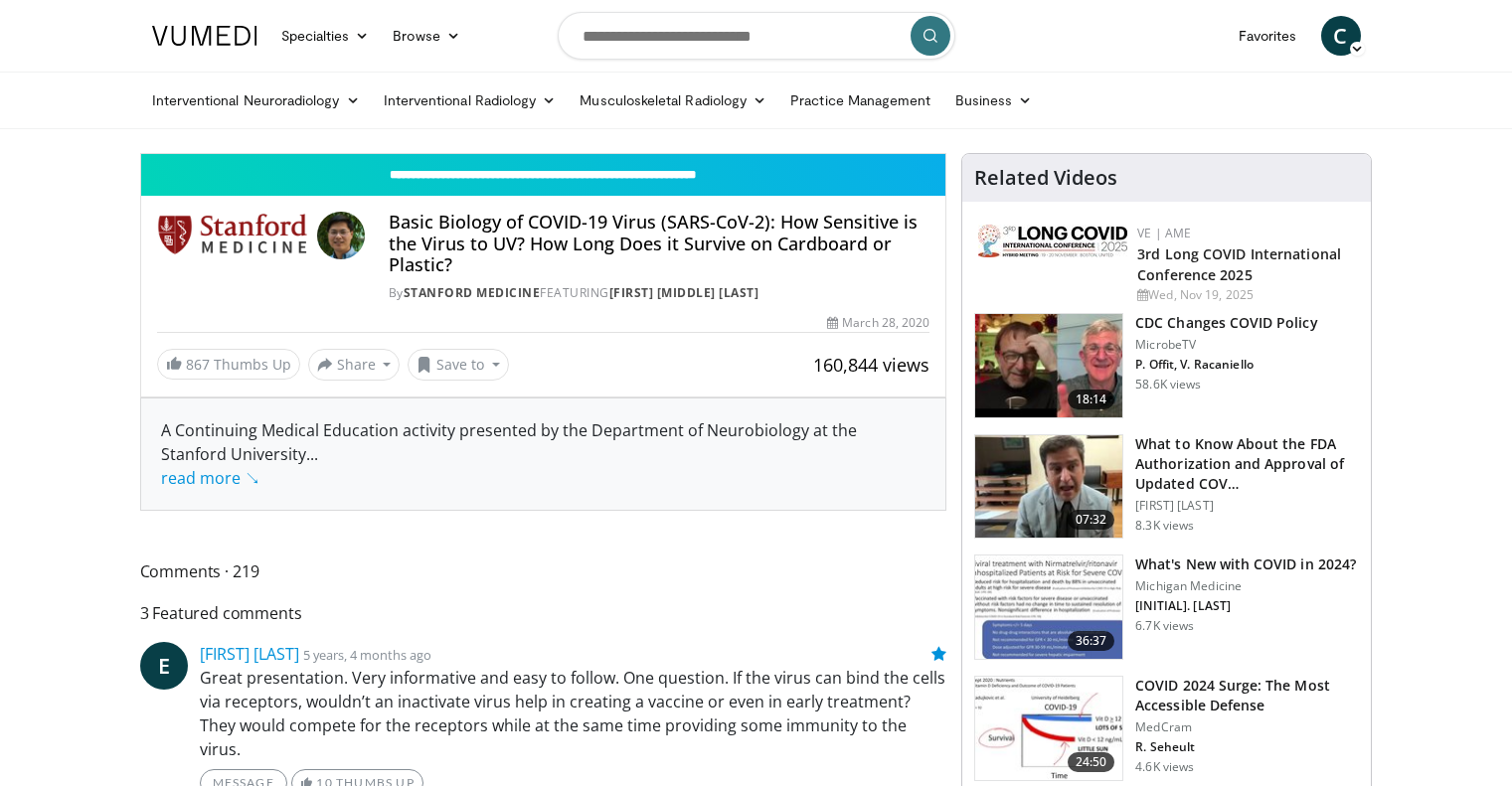 scroll, scrollTop: 0, scrollLeft: 0, axis: both 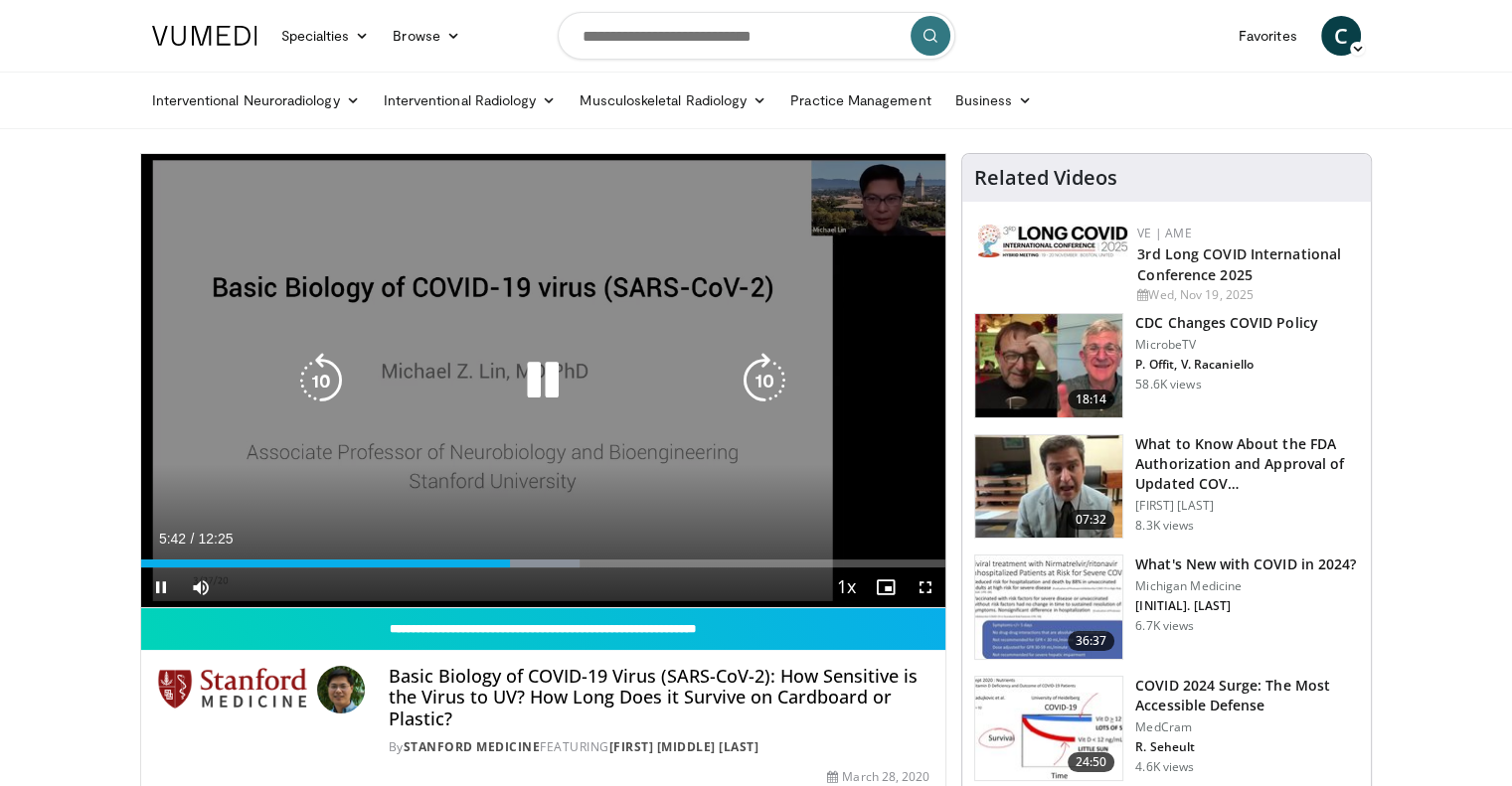 click on "10 seconds
Tap to unmute" at bounding box center [544, 381] 